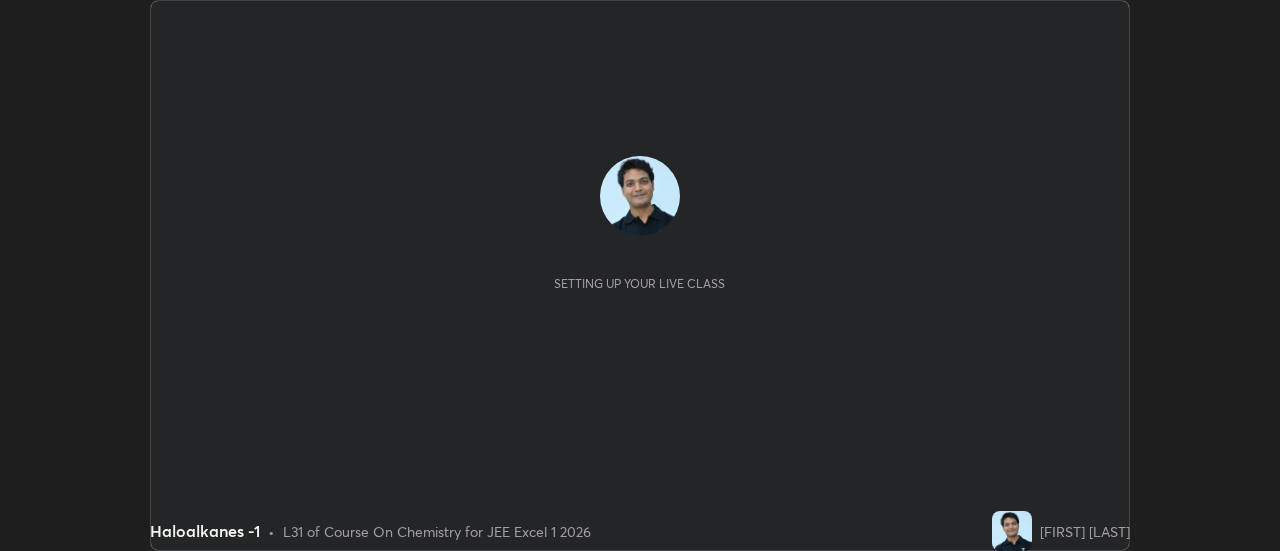 scroll, scrollTop: 0, scrollLeft: 0, axis: both 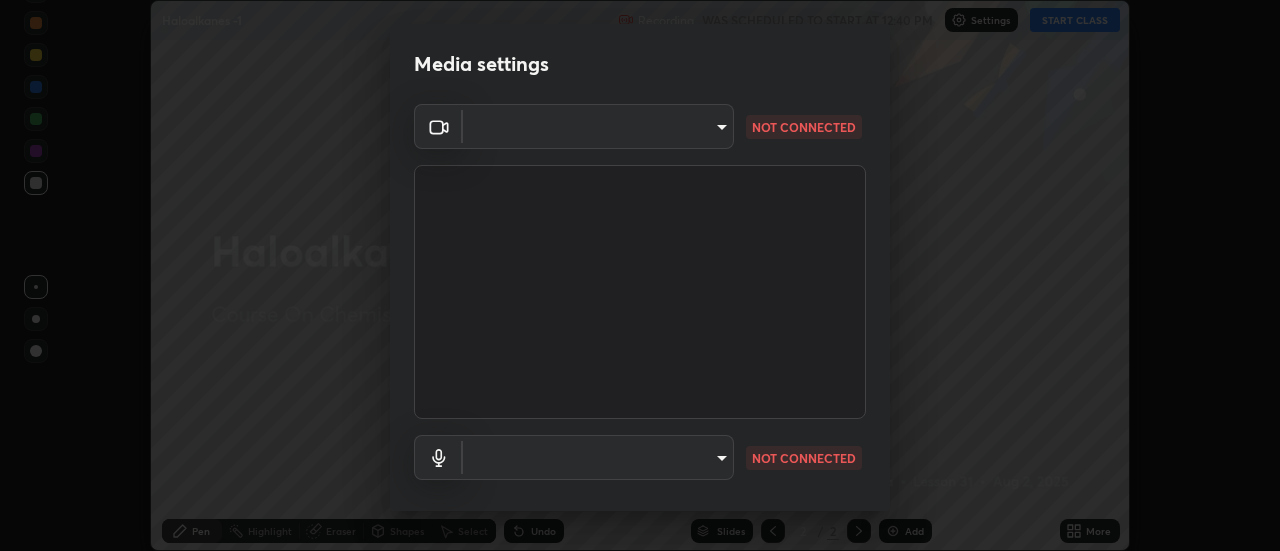 type on "1016c9670ba09e0da1ff6862f255b2c5b4dd1f04ff0e8715a66947f7e461f3c4" 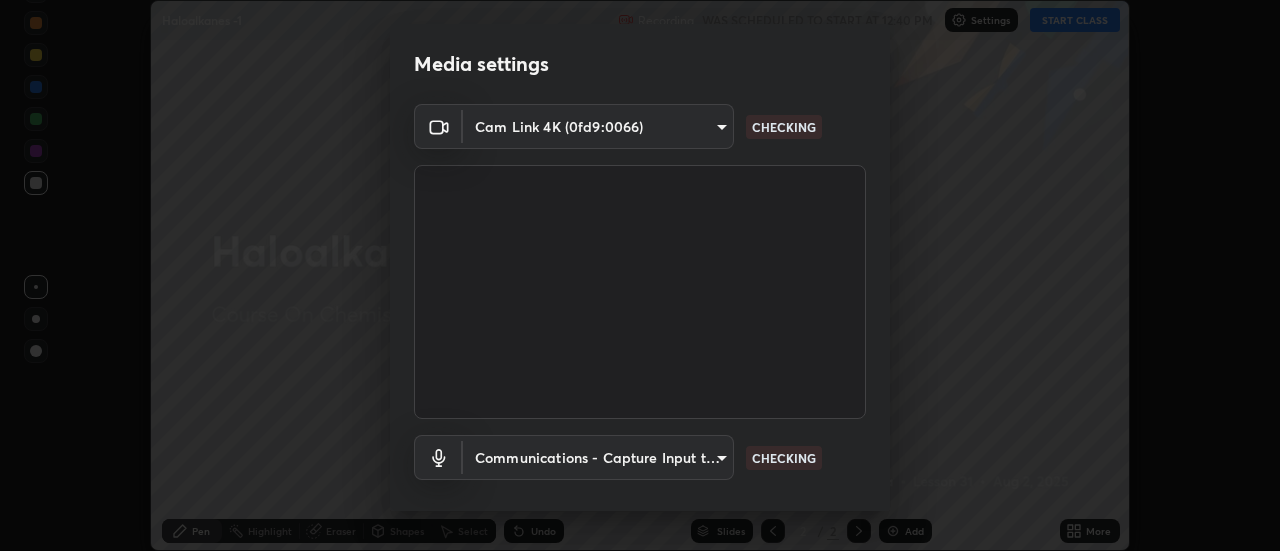 scroll, scrollTop: 105, scrollLeft: 0, axis: vertical 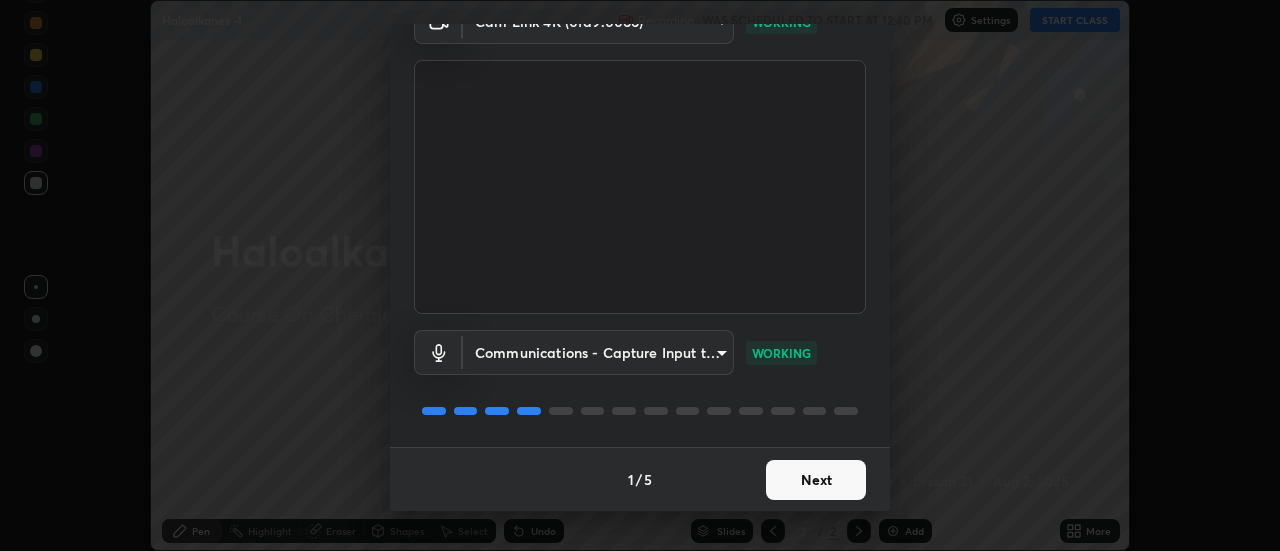 click on "Next" at bounding box center (816, 480) 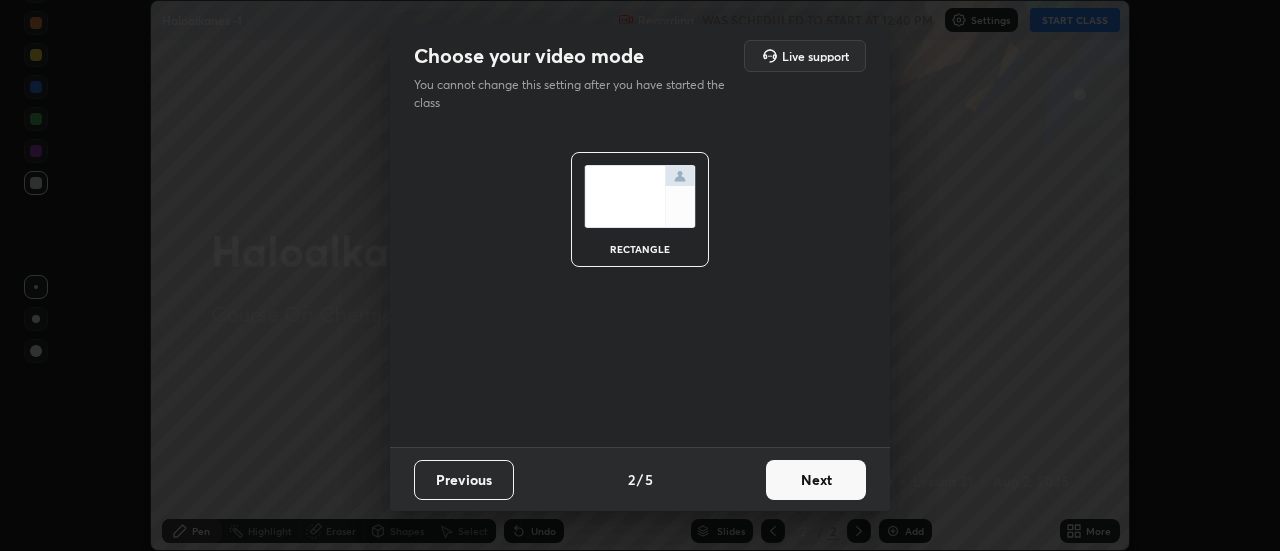 click on "Next" at bounding box center [816, 480] 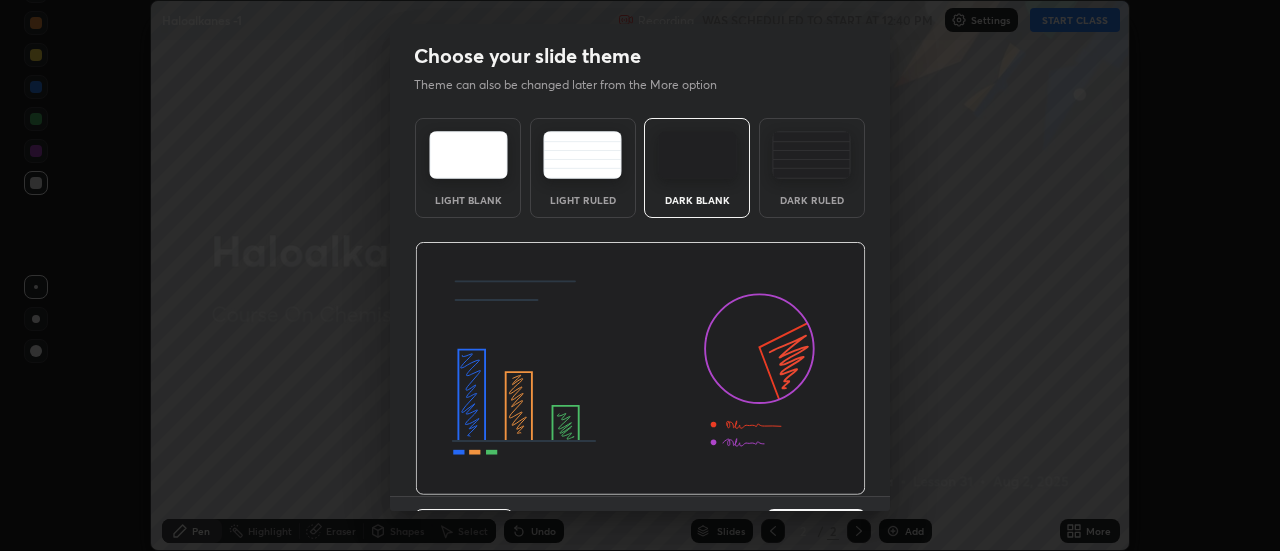 scroll, scrollTop: 49, scrollLeft: 0, axis: vertical 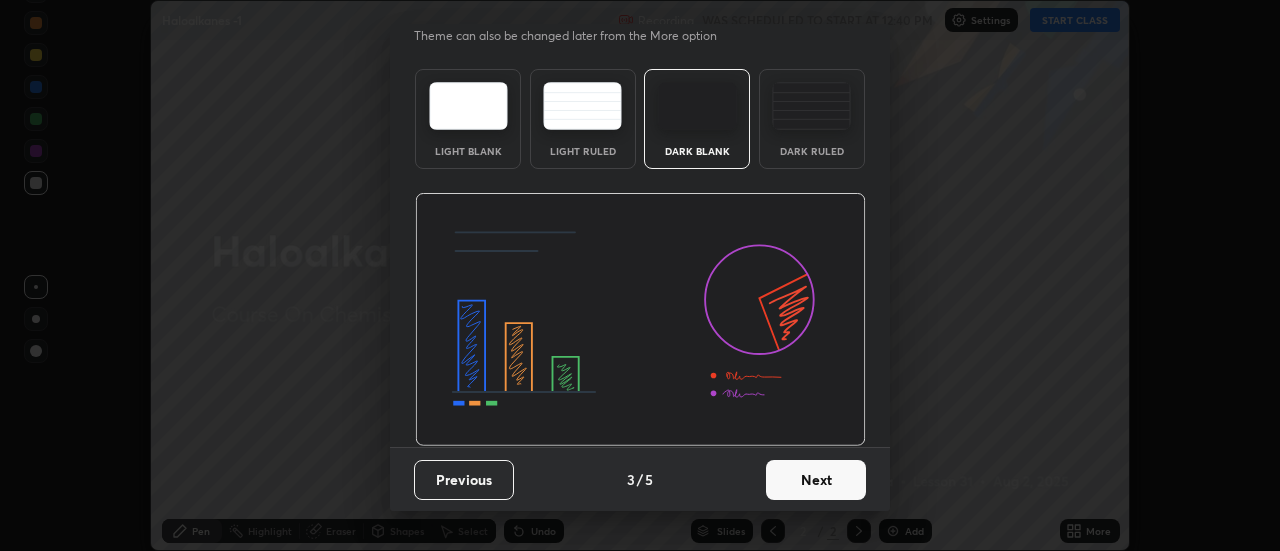 click on "Next" at bounding box center [816, 480] 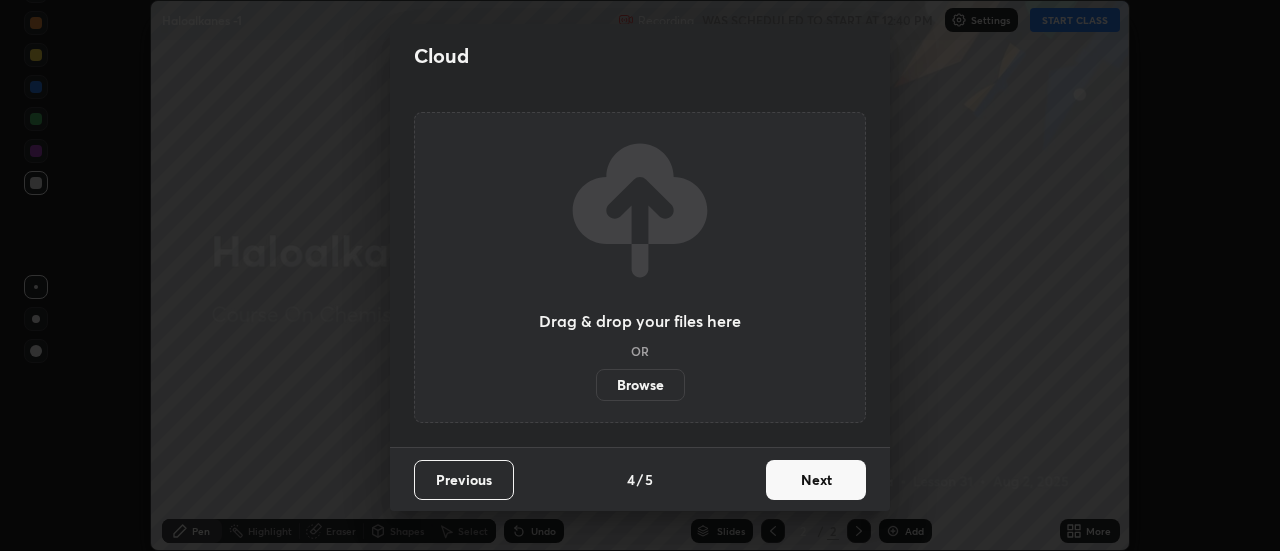 scroll, scrollTop: 0, scrollLeft: 0, axis: both 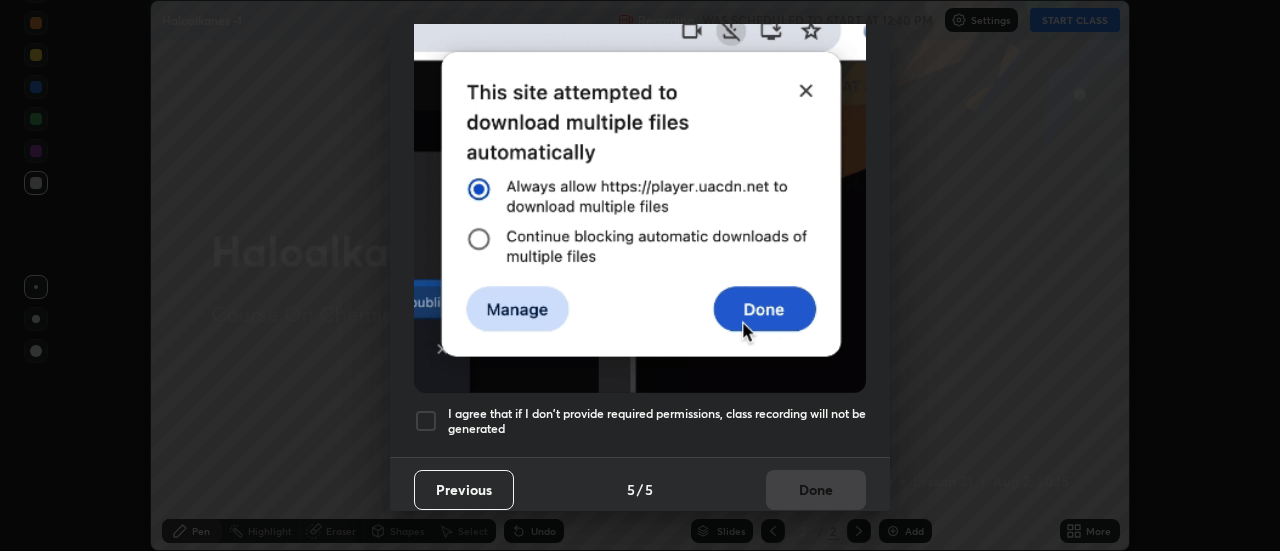 click at bounding box center [426, 421] 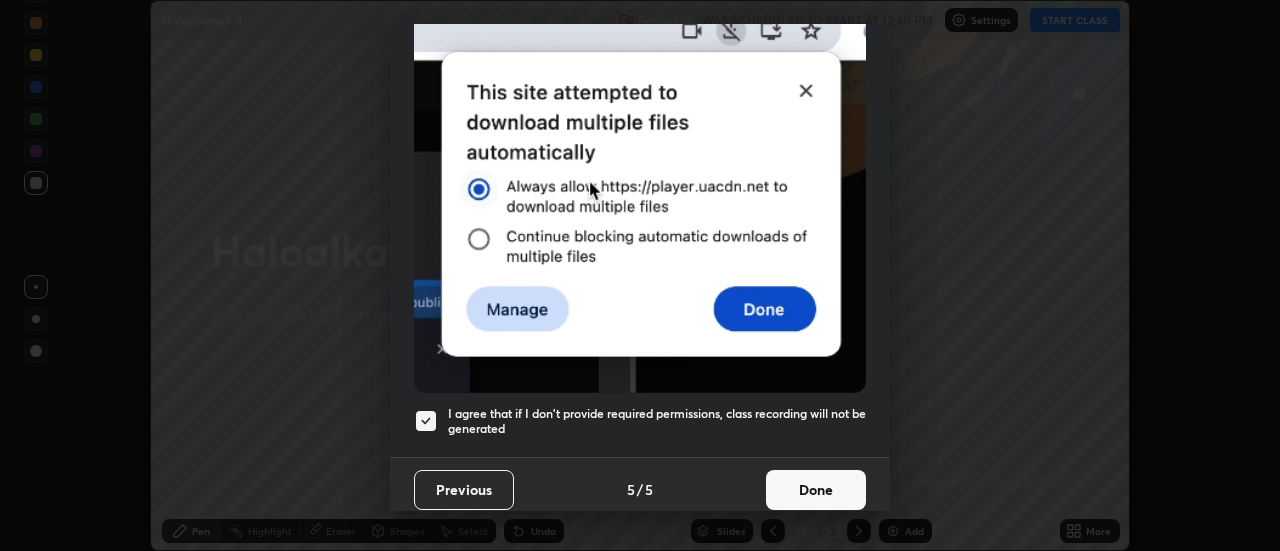 click on "Done" at bounding box center [816, 490] 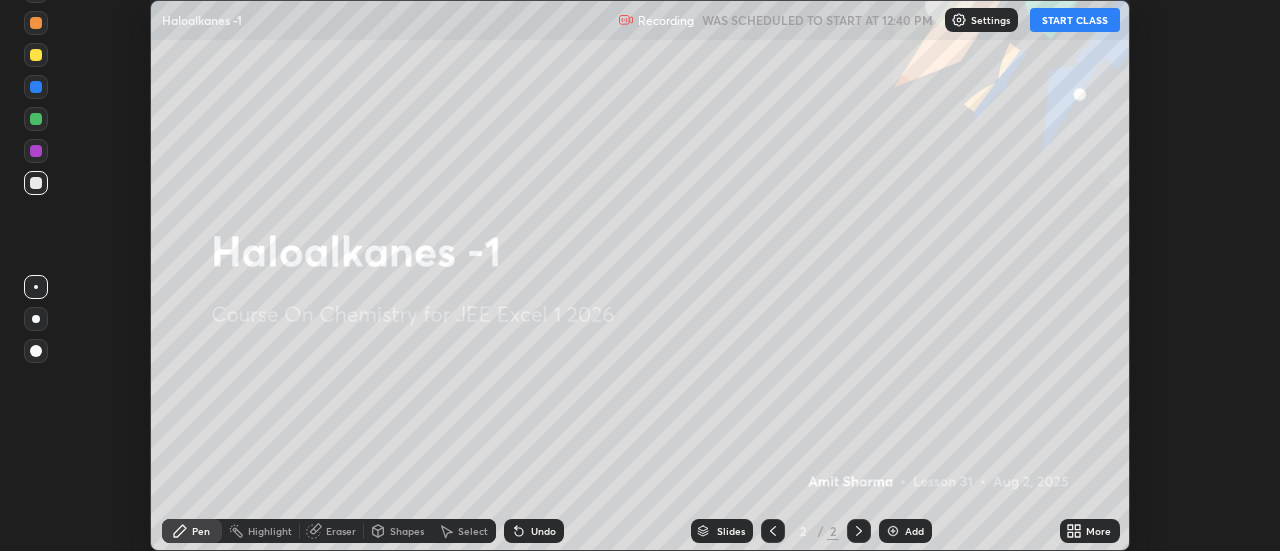 click on "START CLASS" at bounding box center [1075, 20] 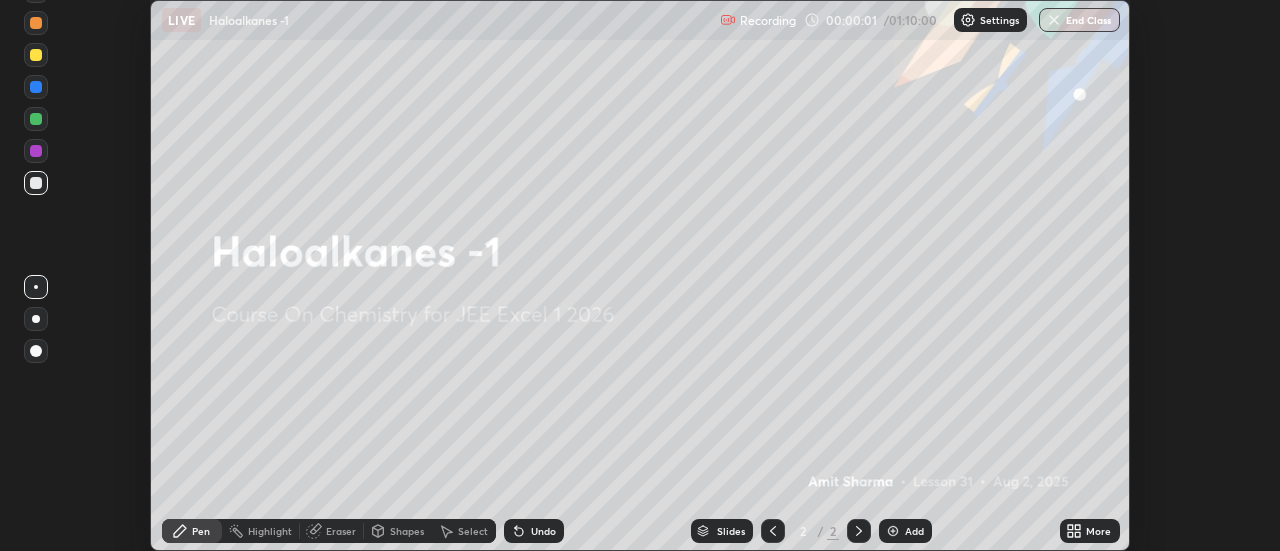 click 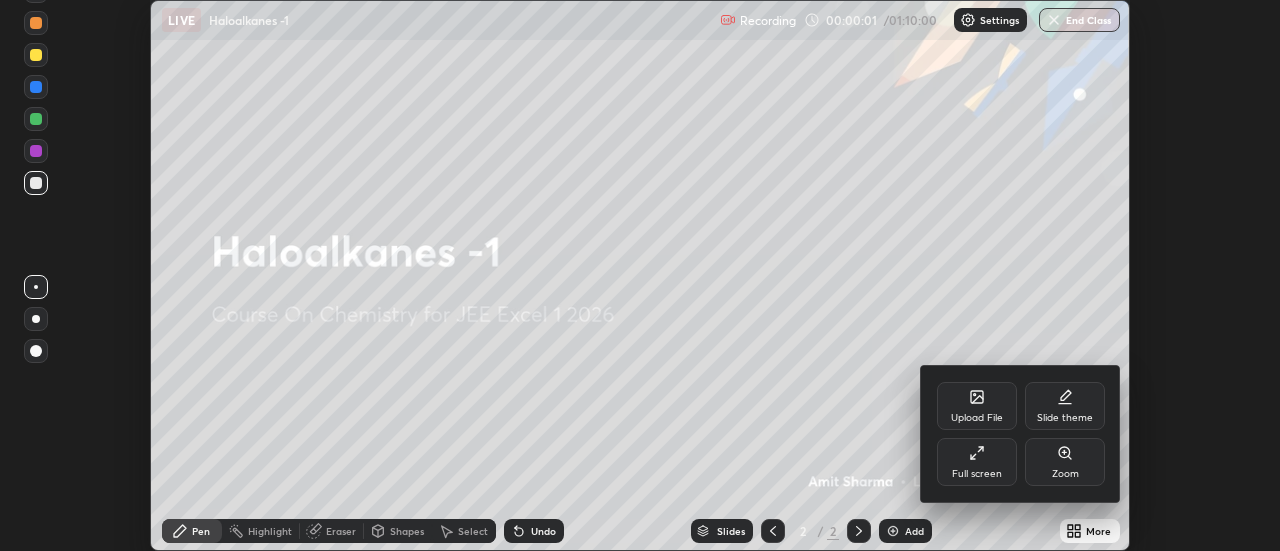 click on "Full screen" at bounding box center (977, 462) 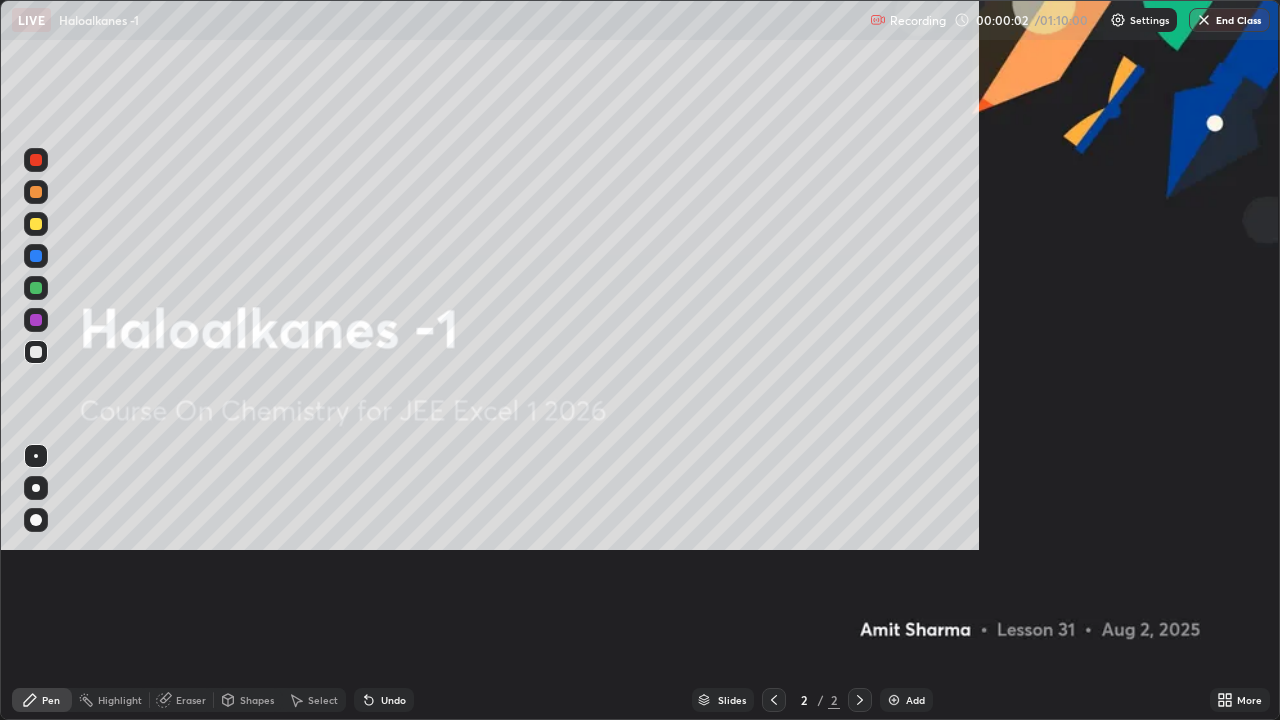 scroll, scrollTop: 99280, scrollLeft: 98720, axis: both 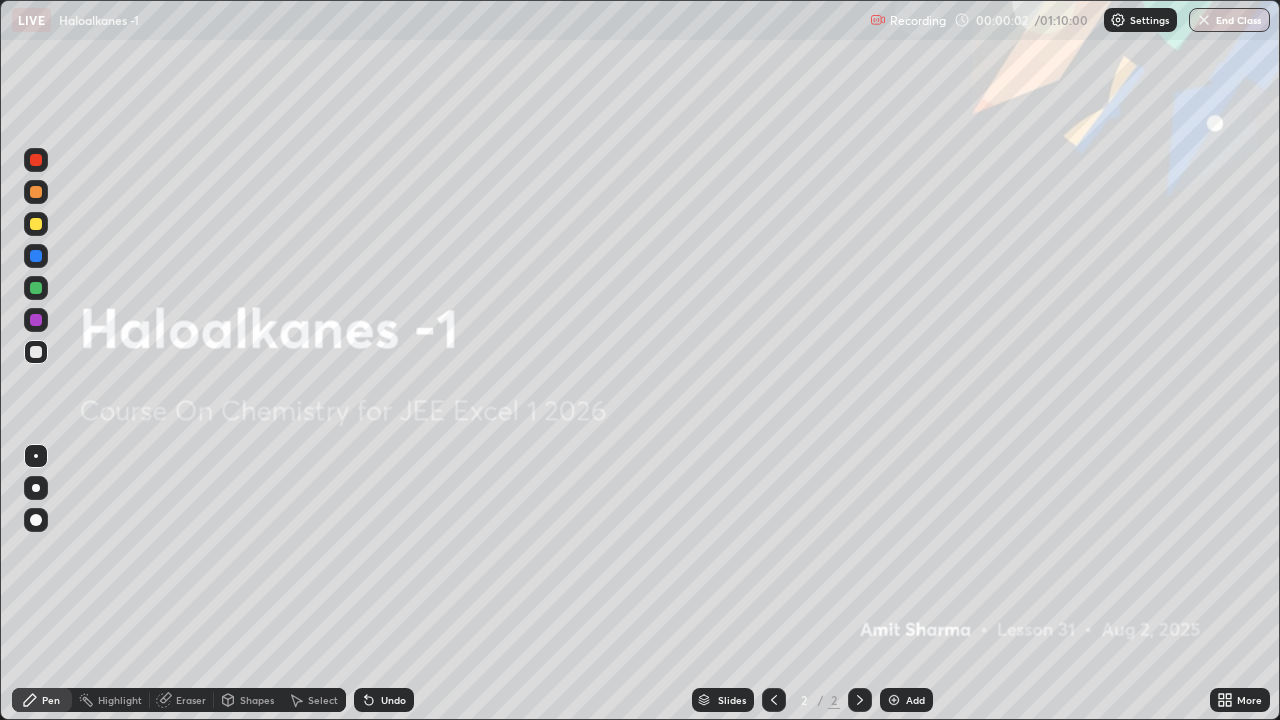 click at bounding box center (894, 700) 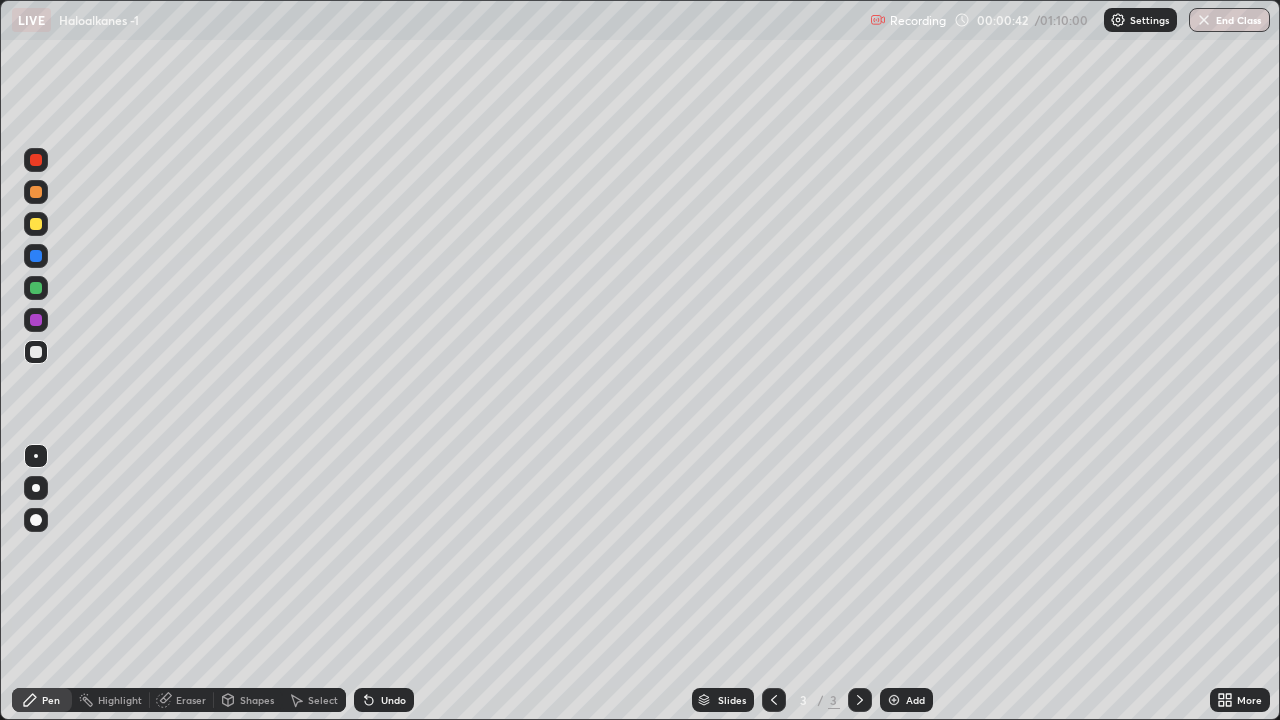 click at bounding box center (36, 224) 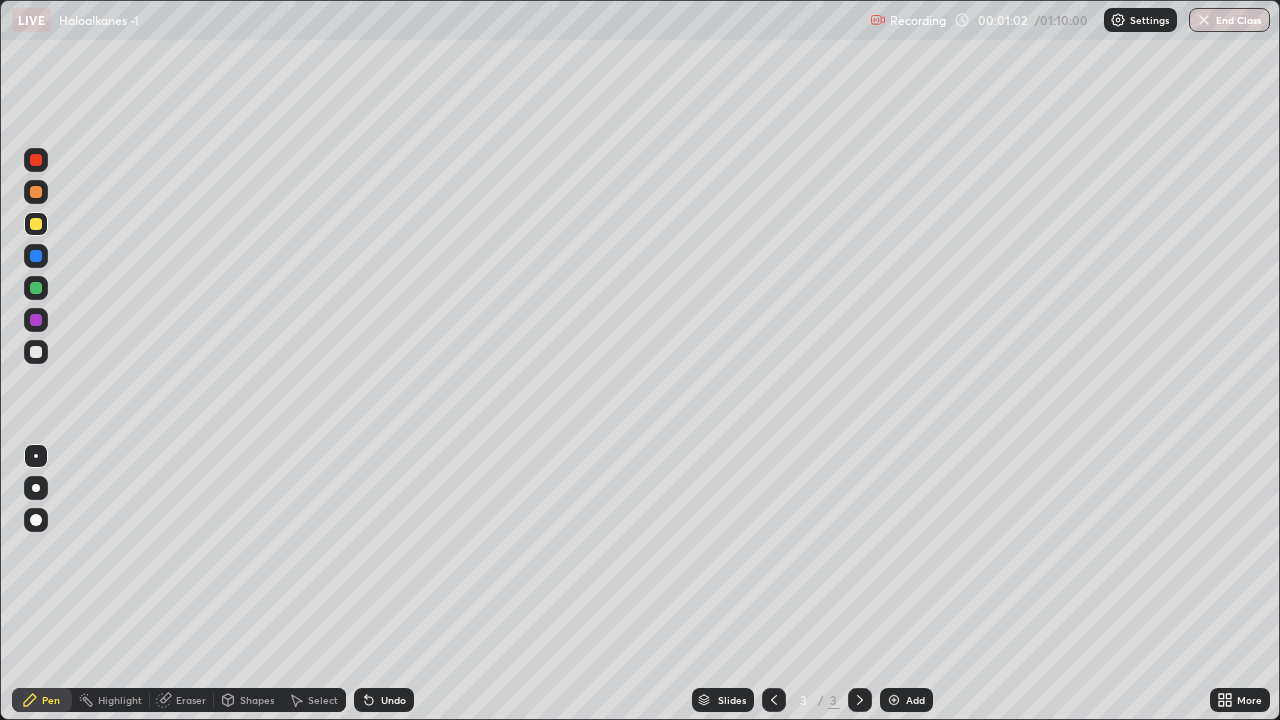 click on "Undo" at bounding box center (384, 700) 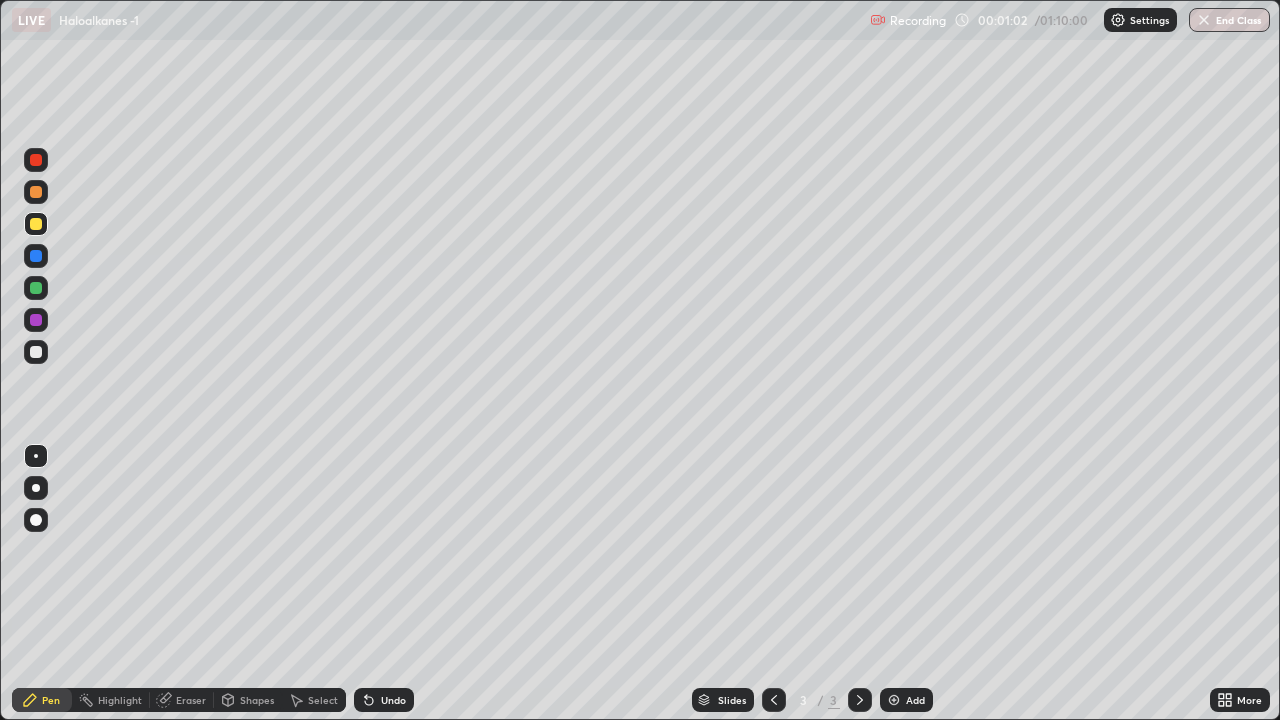 click on "Undo" at bounding box center (384, 700) 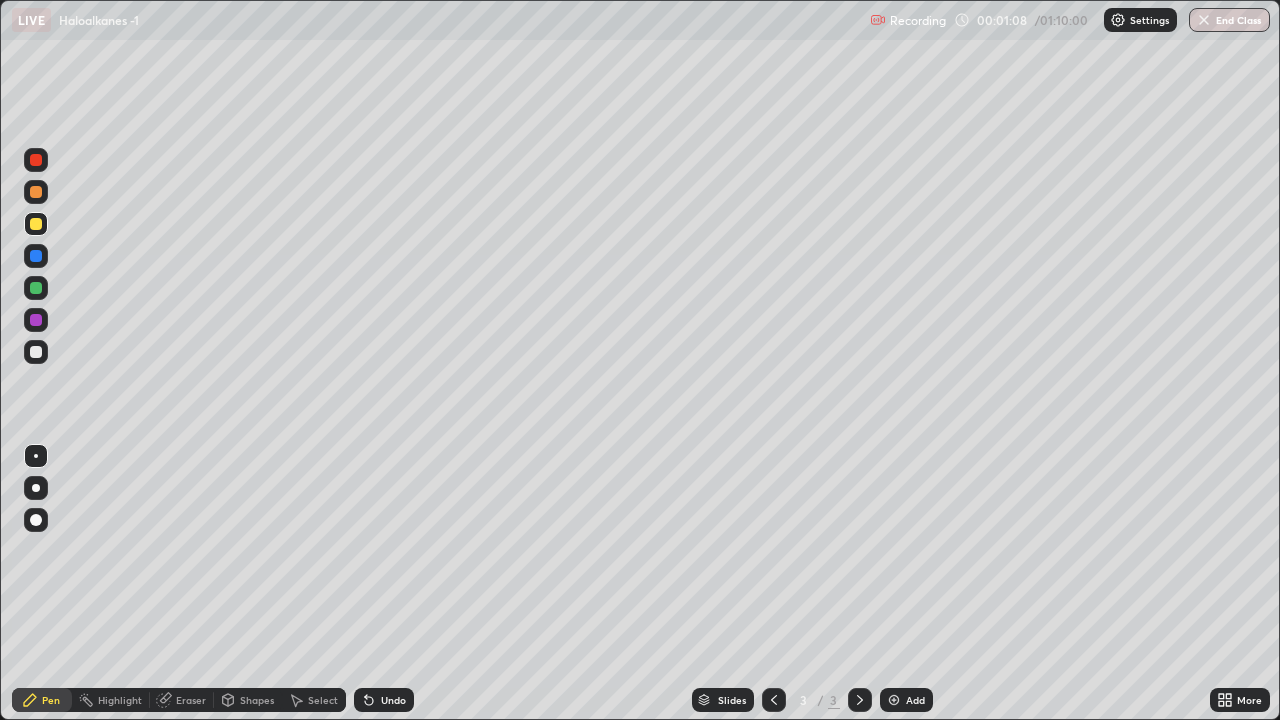 click at bounding box center (36, 352) 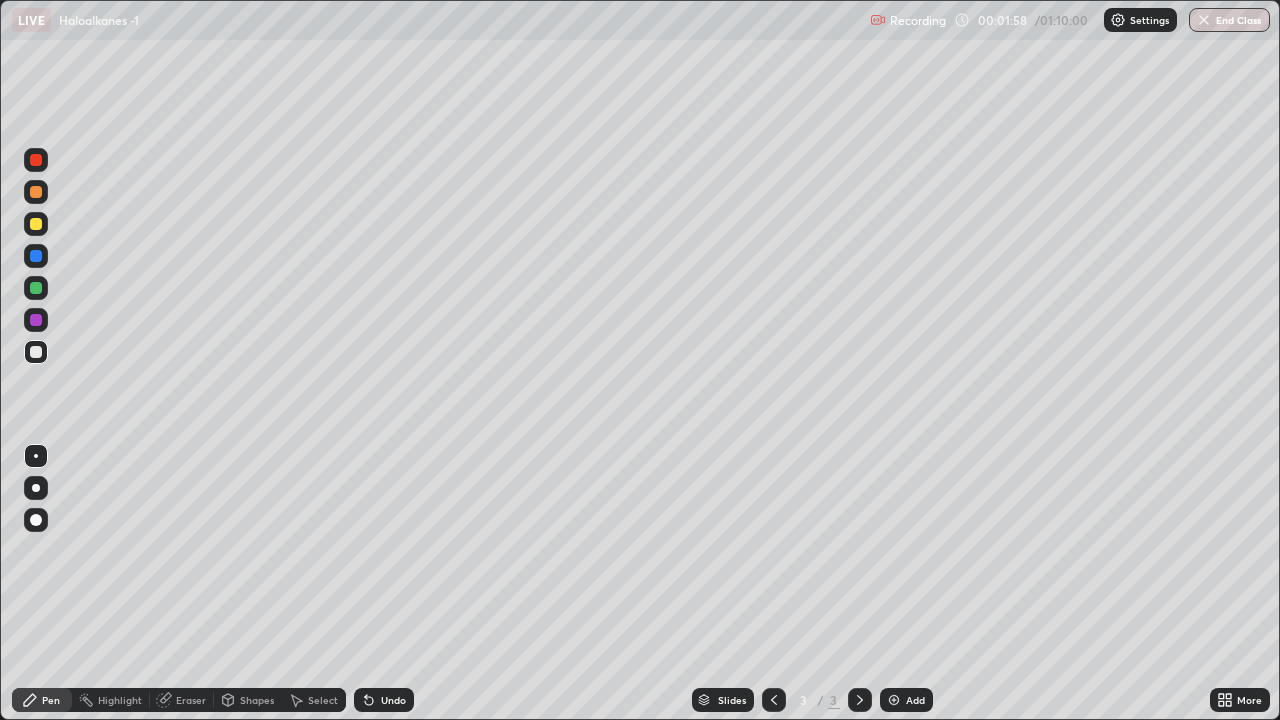 click at bounding box center (36, 320) 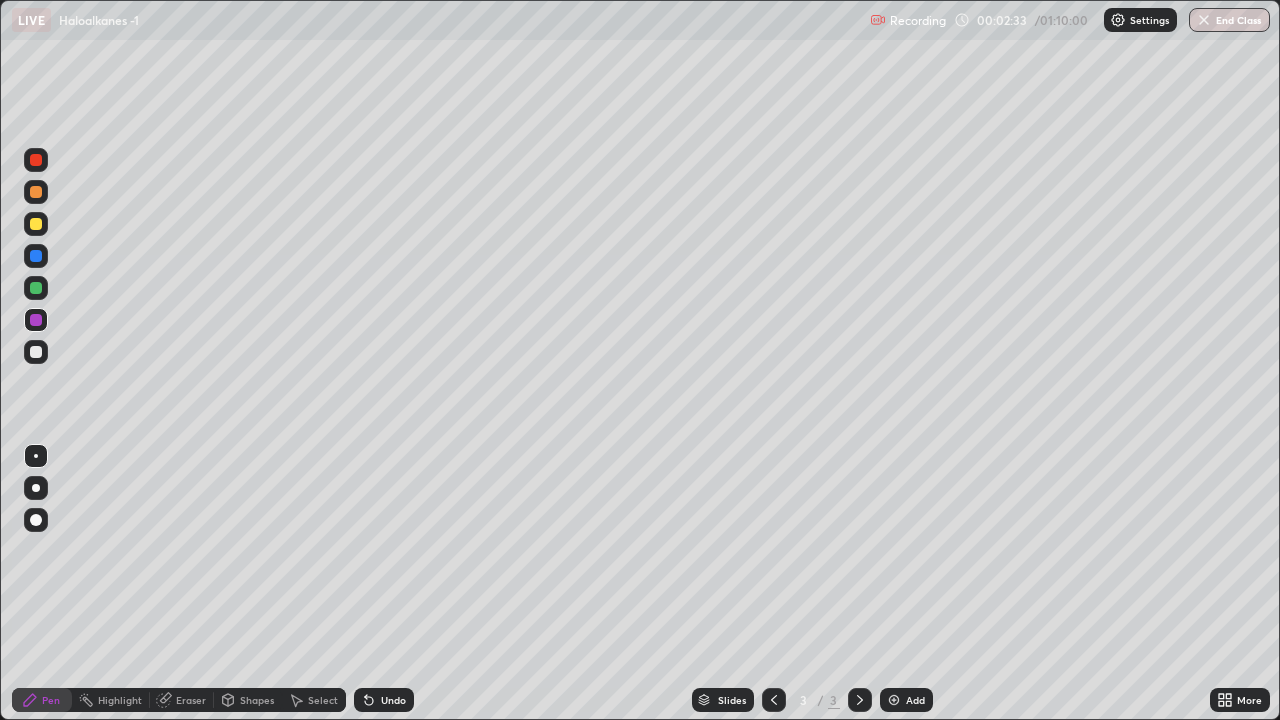 click at bounding box center [36, 352] 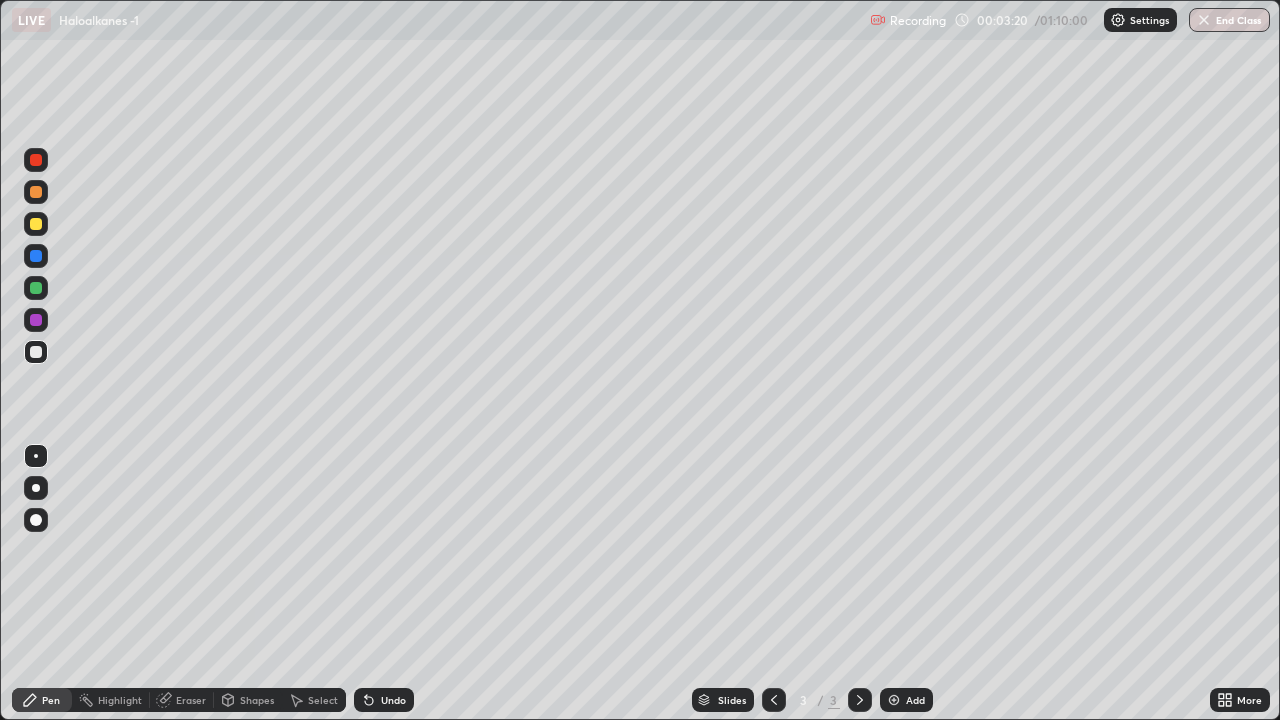 click at bounding box center (36, 352) 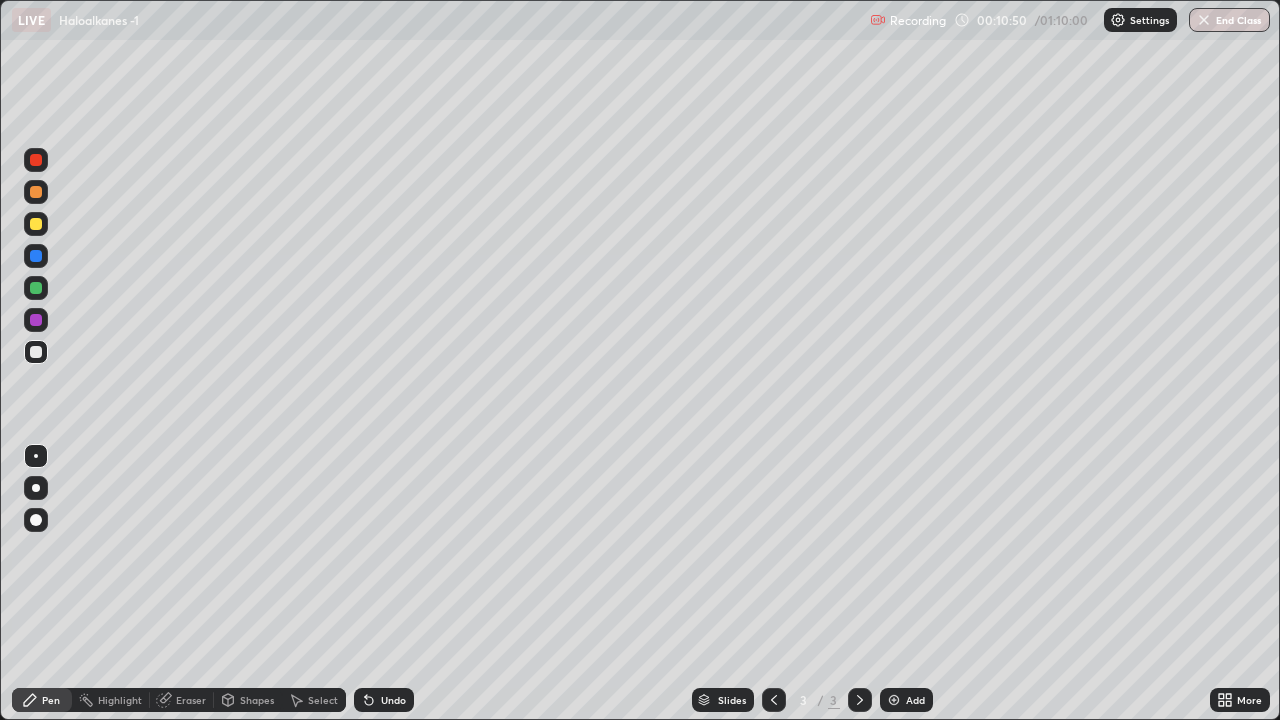 click at bounding box center (894, 700) 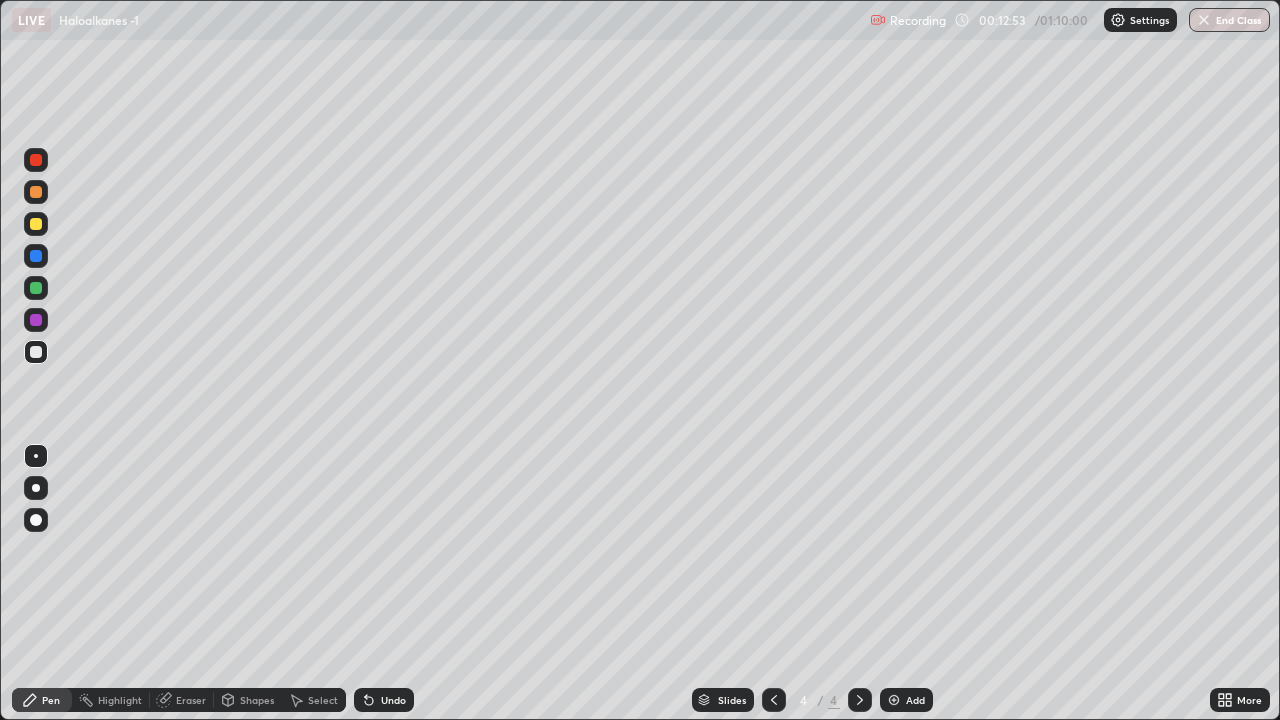 click at bounding box center (894, 700) 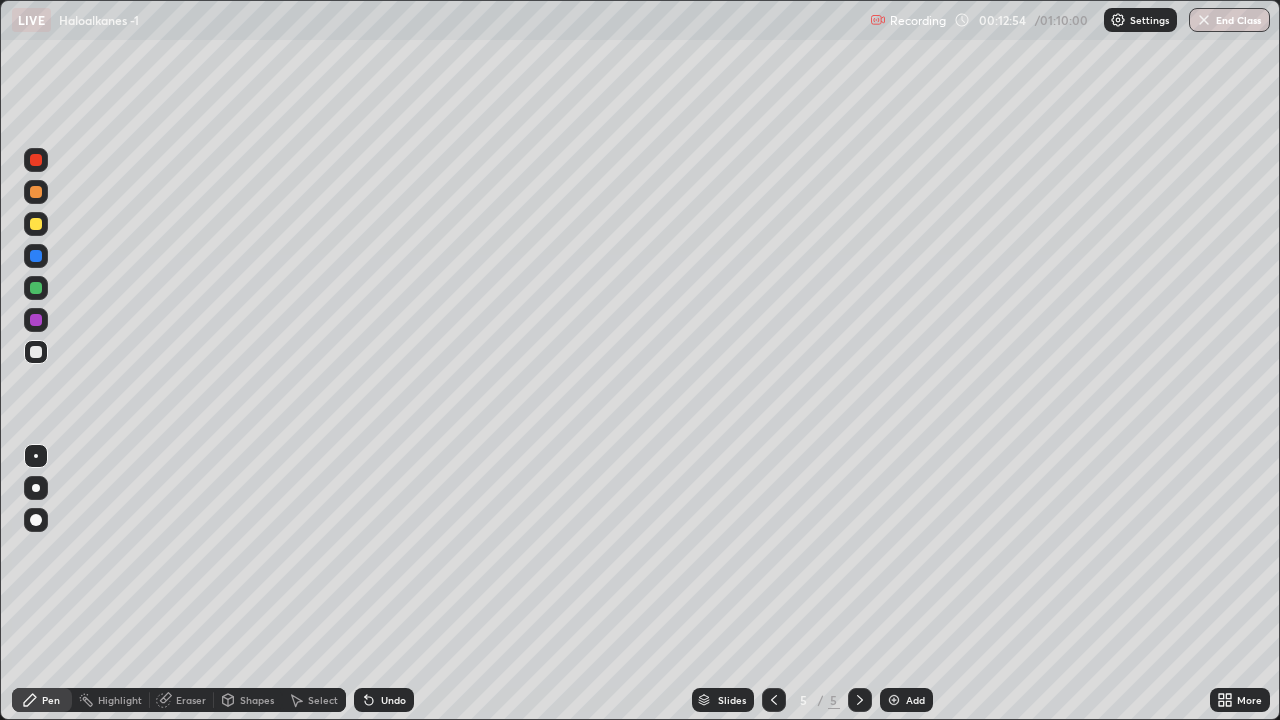 click at bounding box center (36, 224) 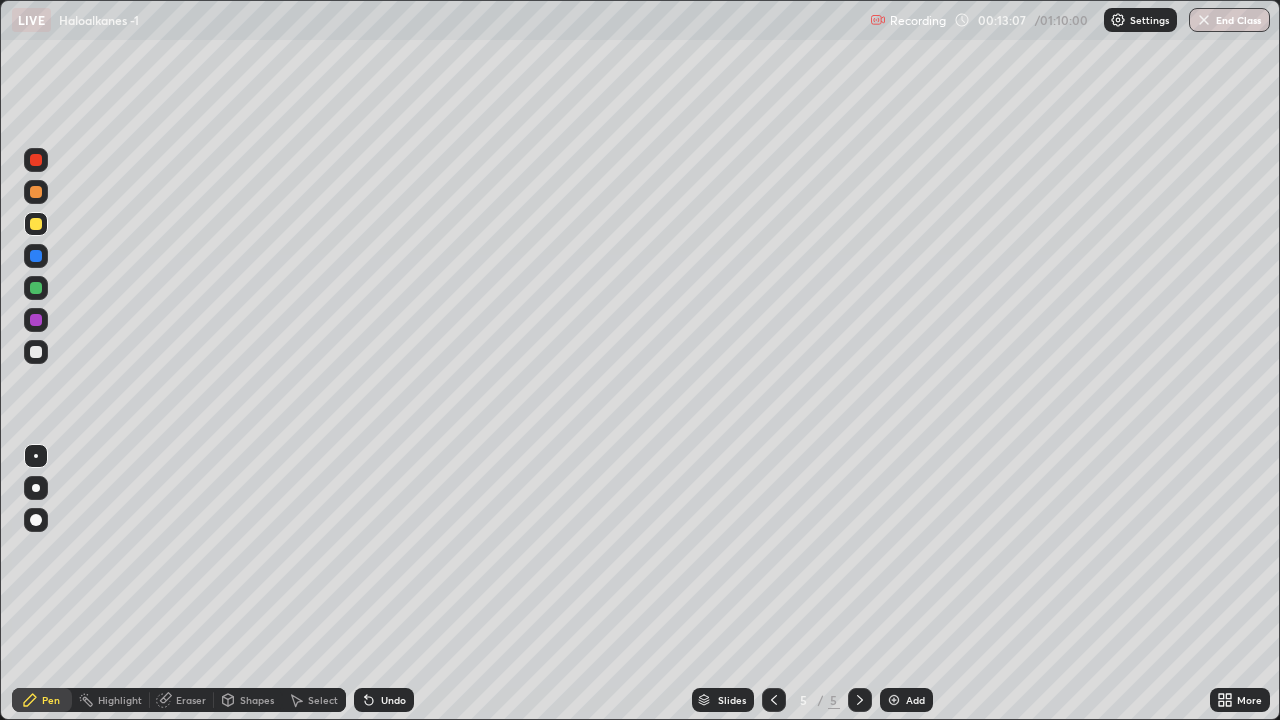 click at bounding box center [36, 352] 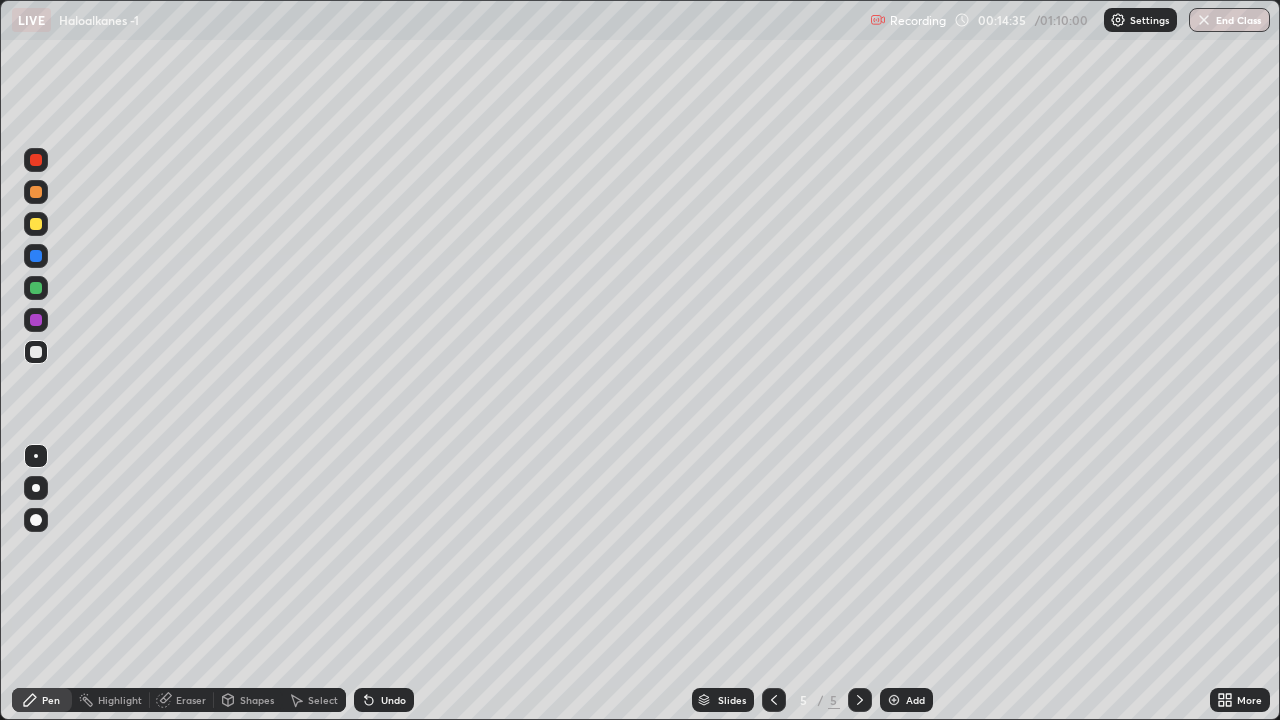 click on "Add" at bounding box center [906, 700] 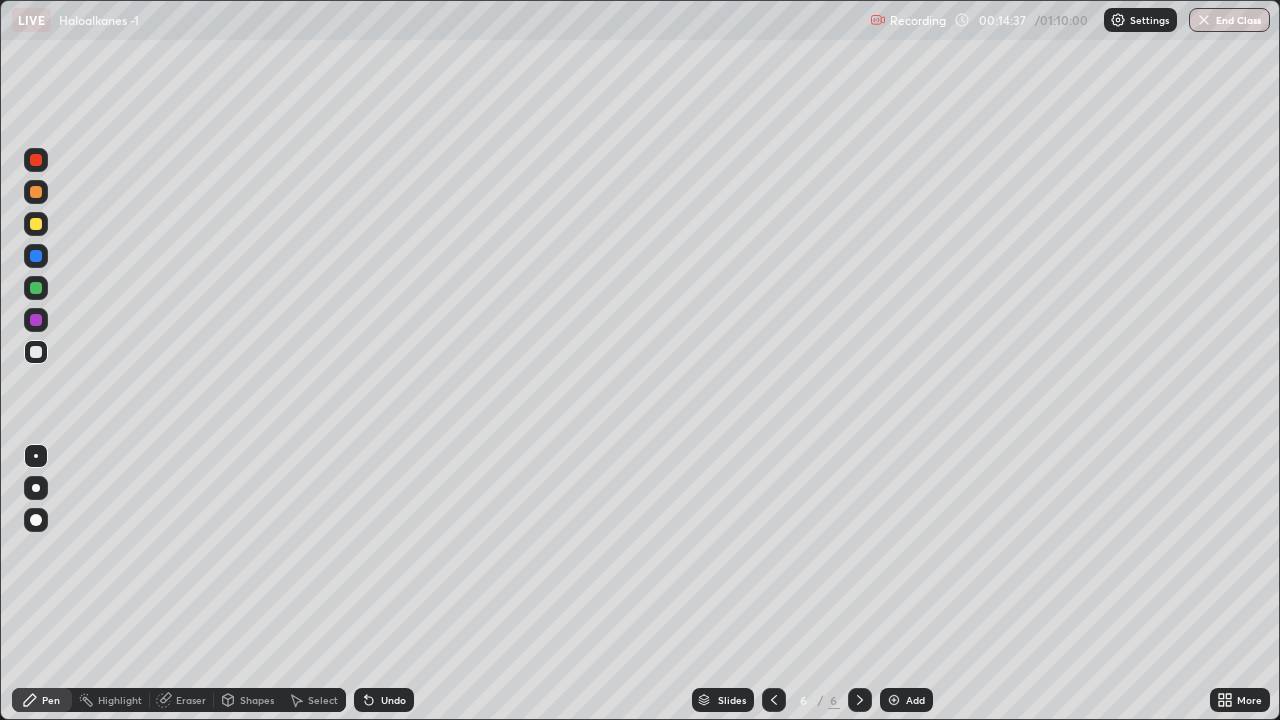 click at bounding box center (36, 224) 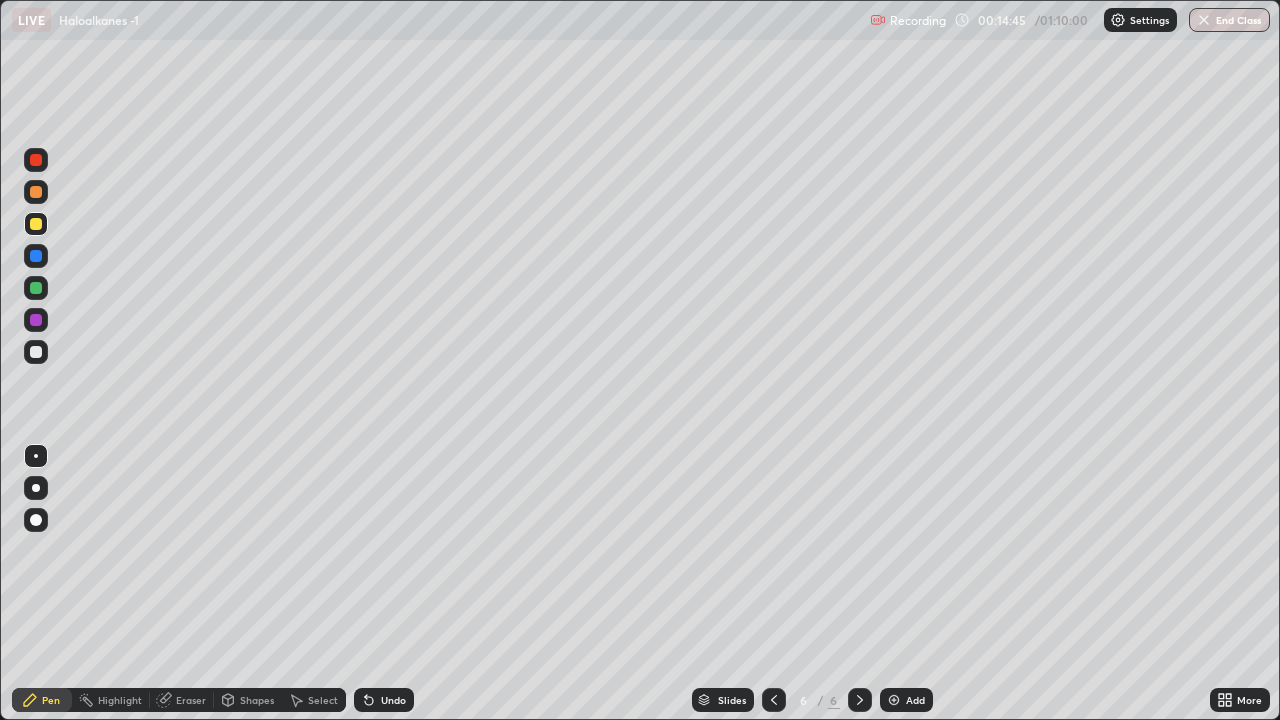 click at bounding box center [36, 352] 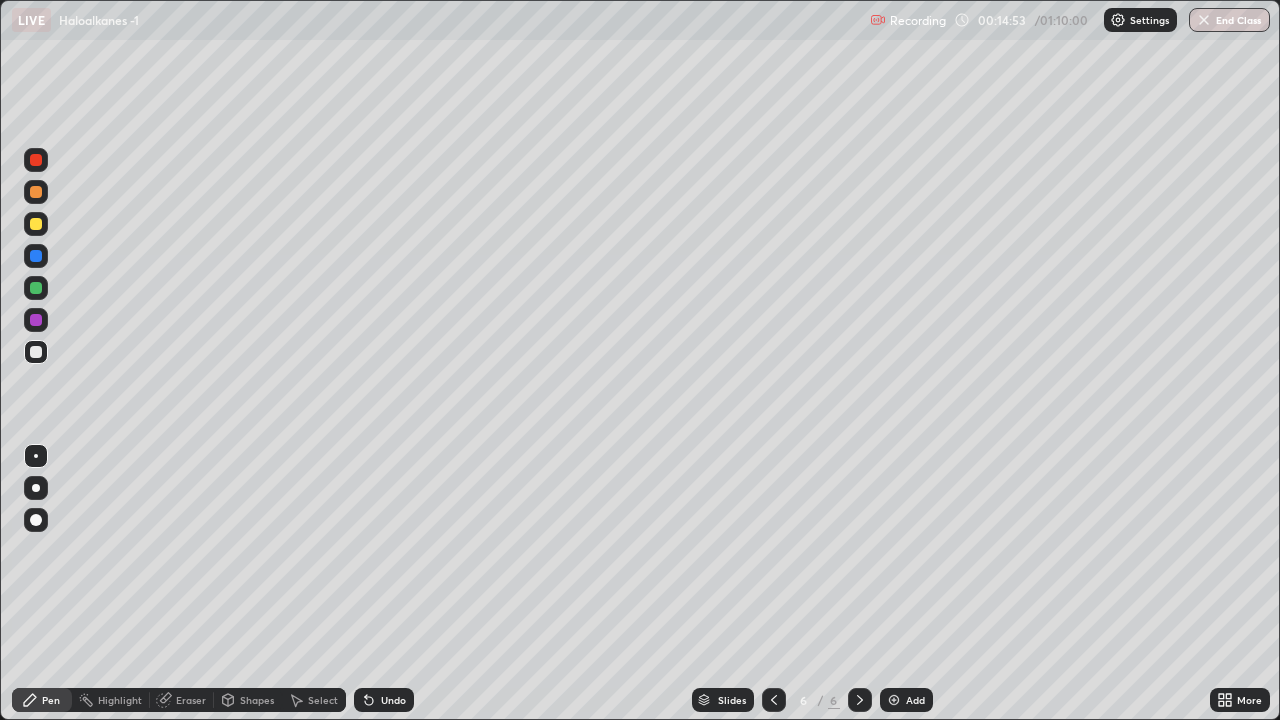 click on "Undo" at bounding box center [384, 700] 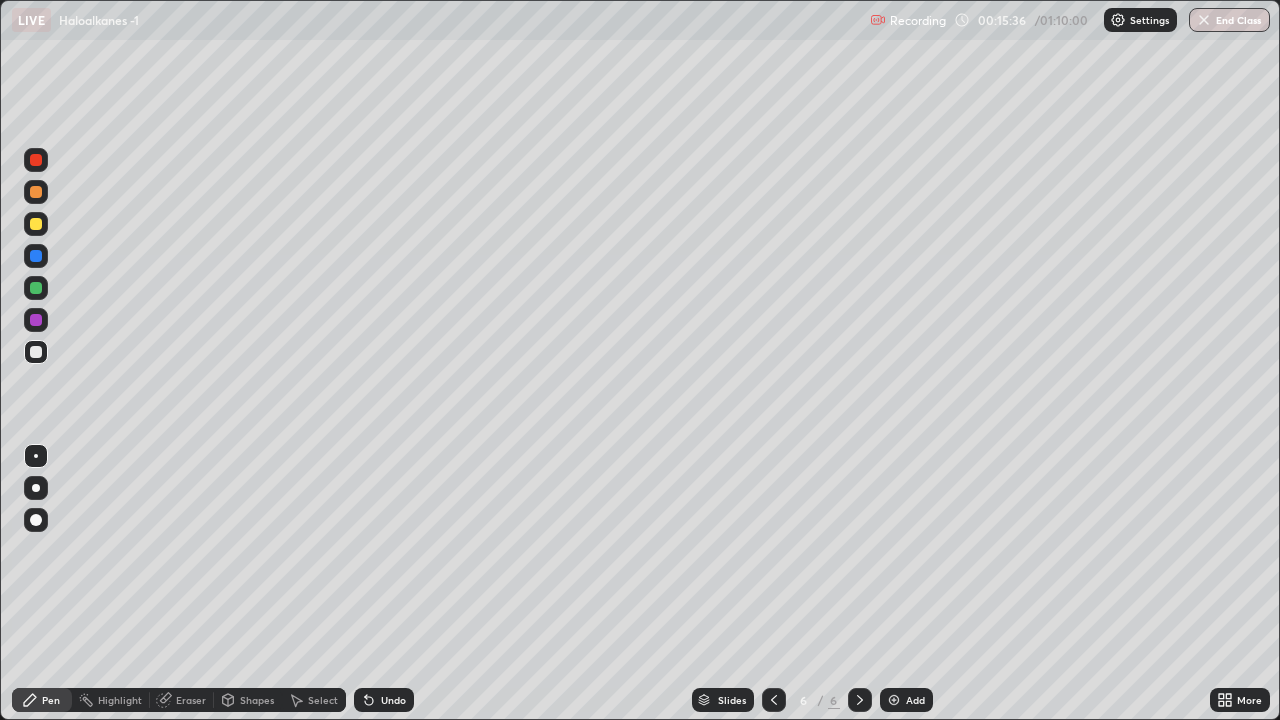 click at bounding box center [36, 224] 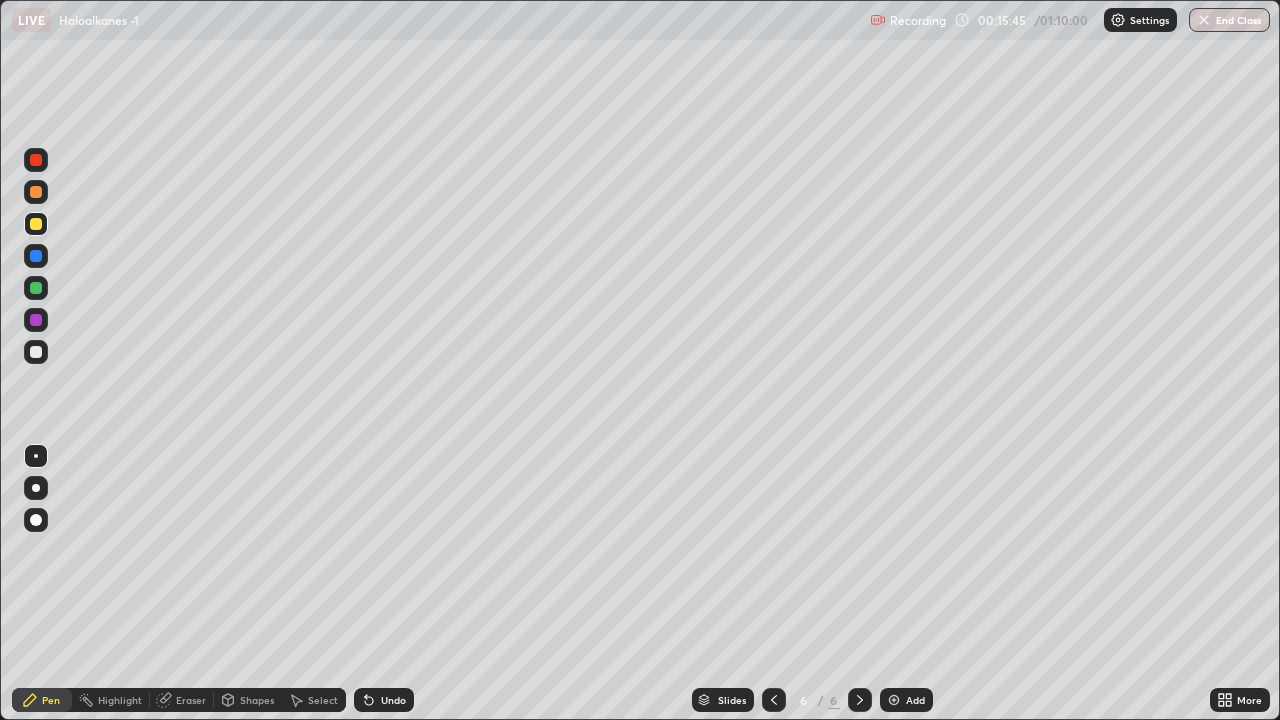 click at bounding box center (36, 352) 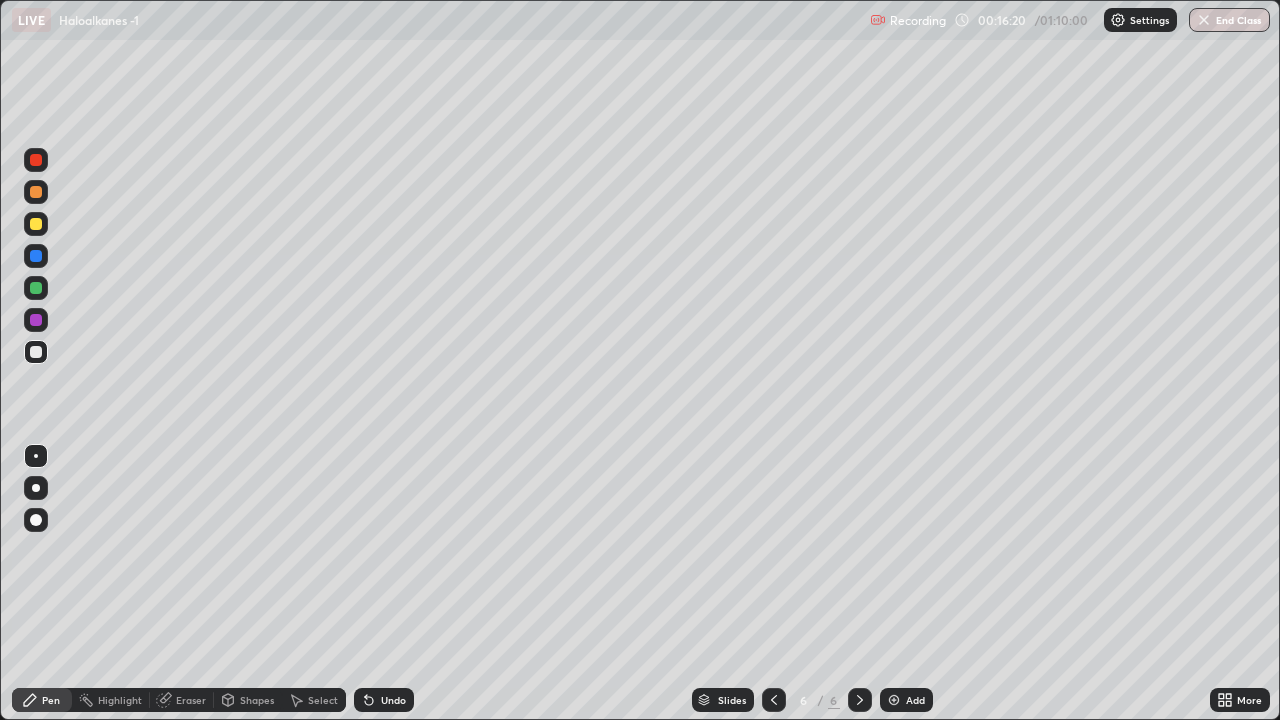 click on "Eraser" at bounding box center [191, 700] 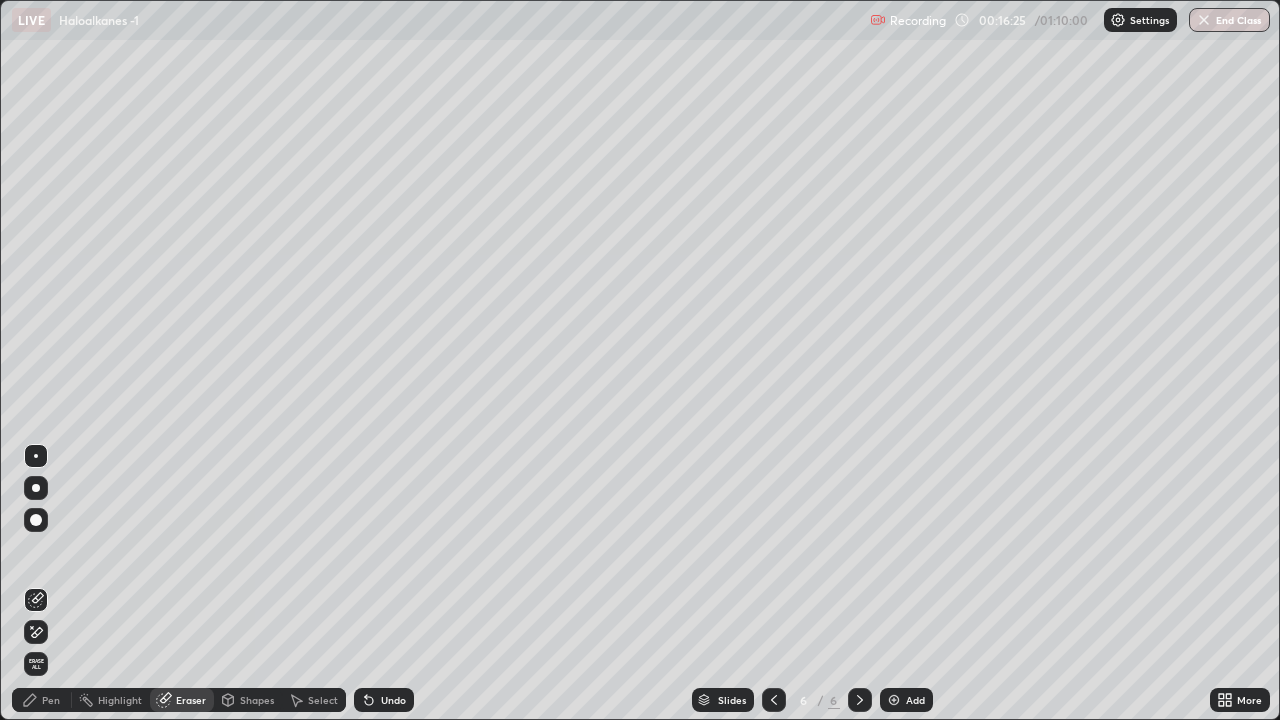 click on "Pen" at bounding box center [42, 700] 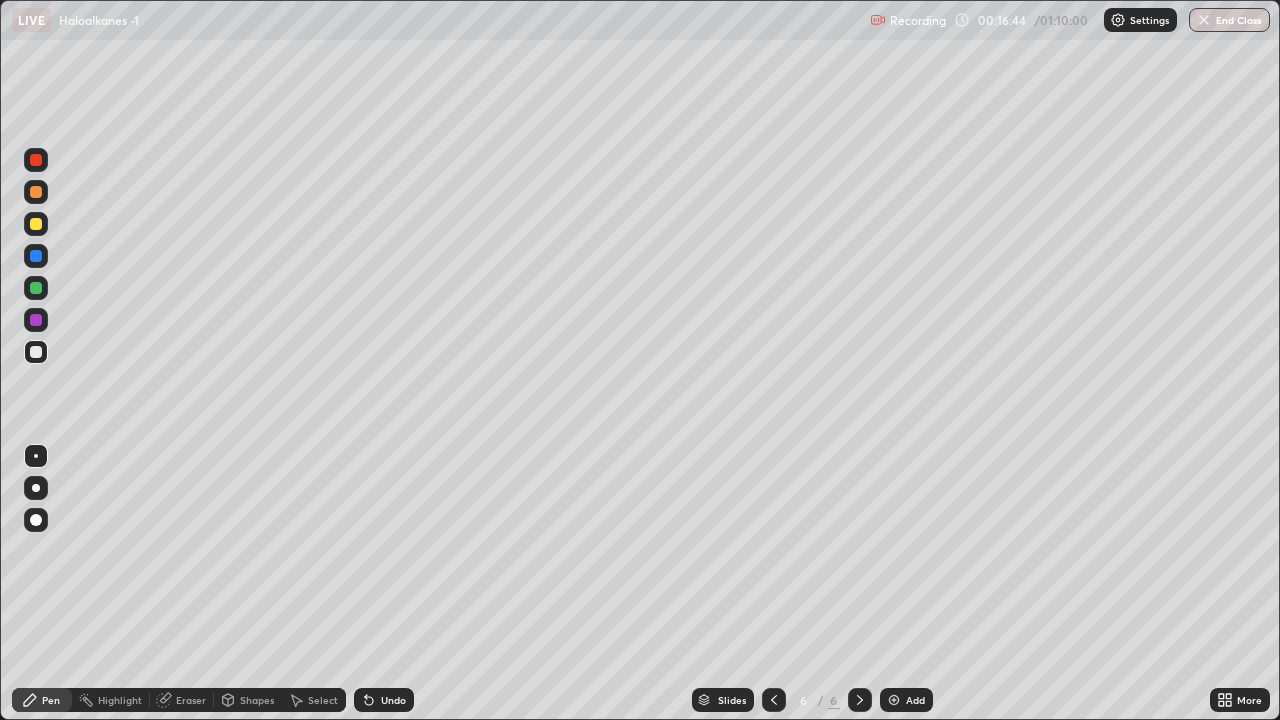 click on "Undo" at bounding box center (393, 700) 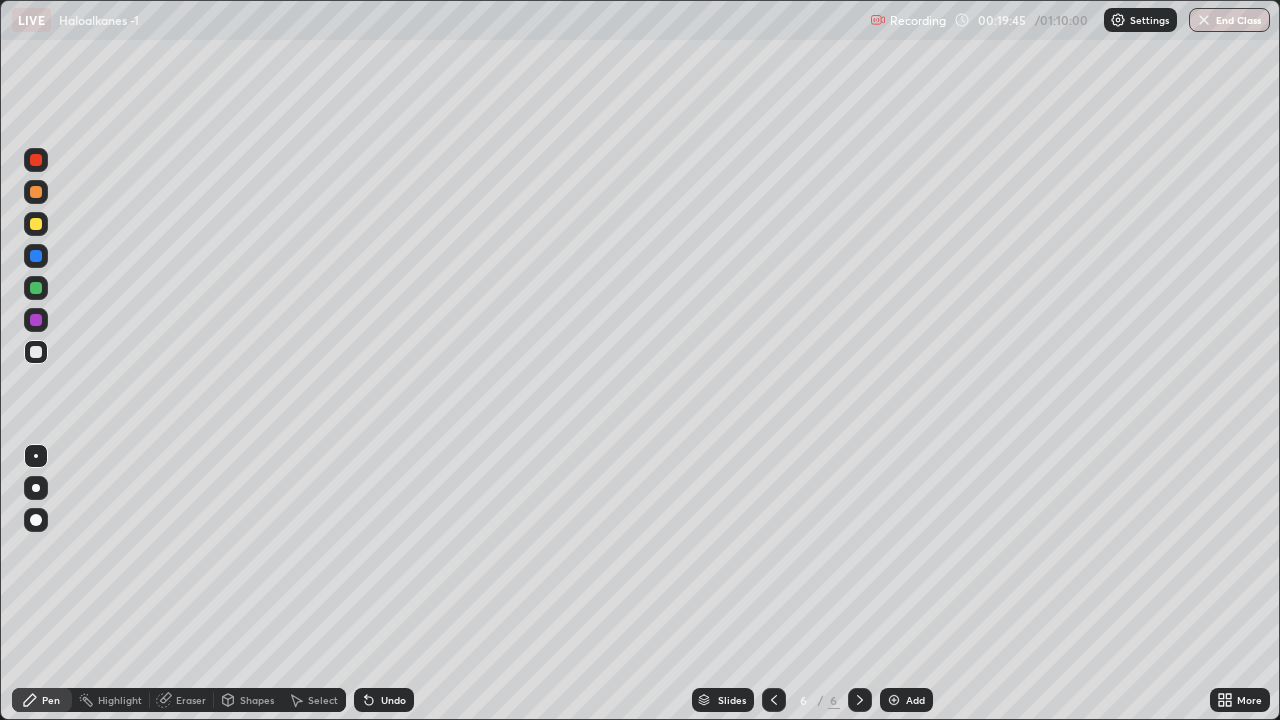 click at bounding box center [36, 288] 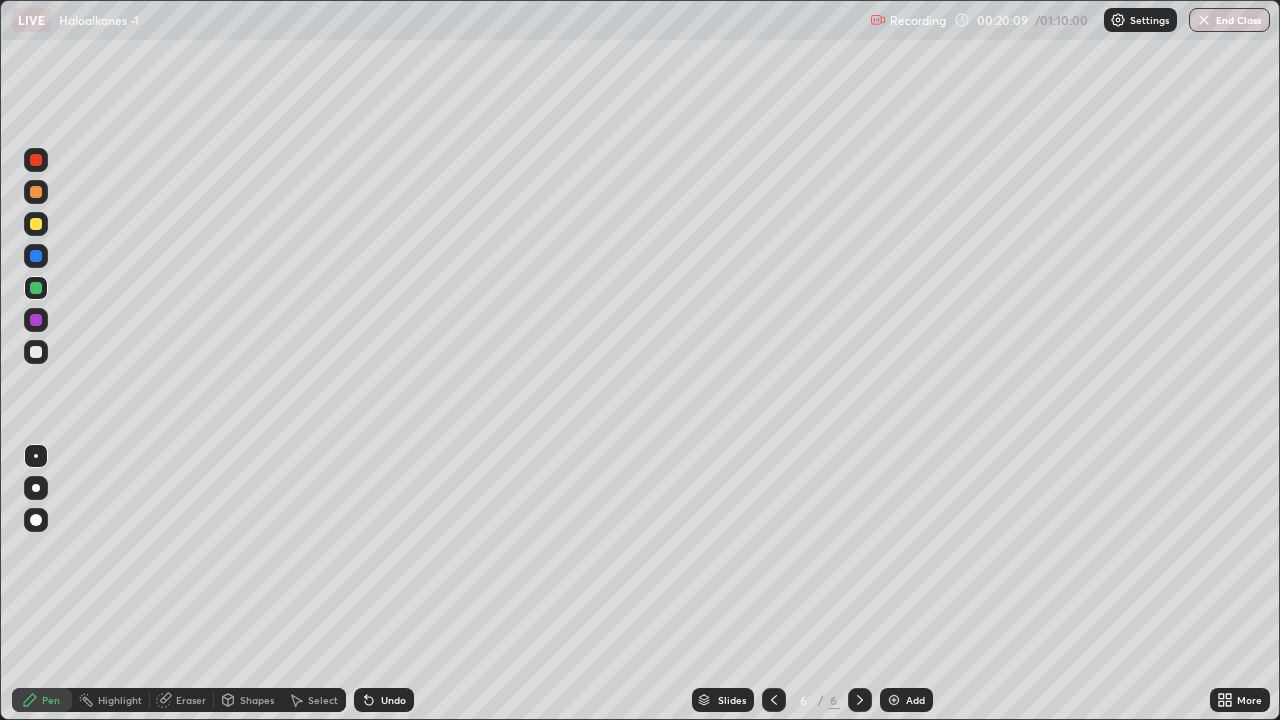 click at bounding box center [36, 320] 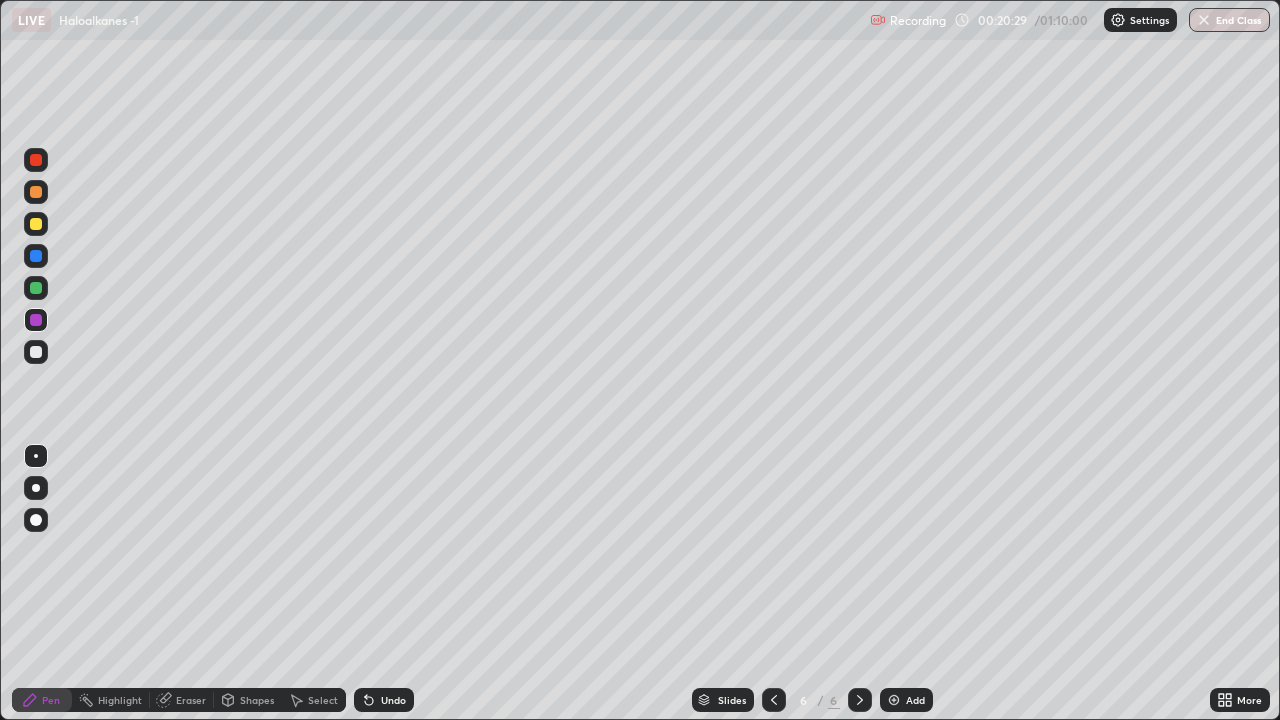 click on "Eraser" at bounding box center [191, 700] 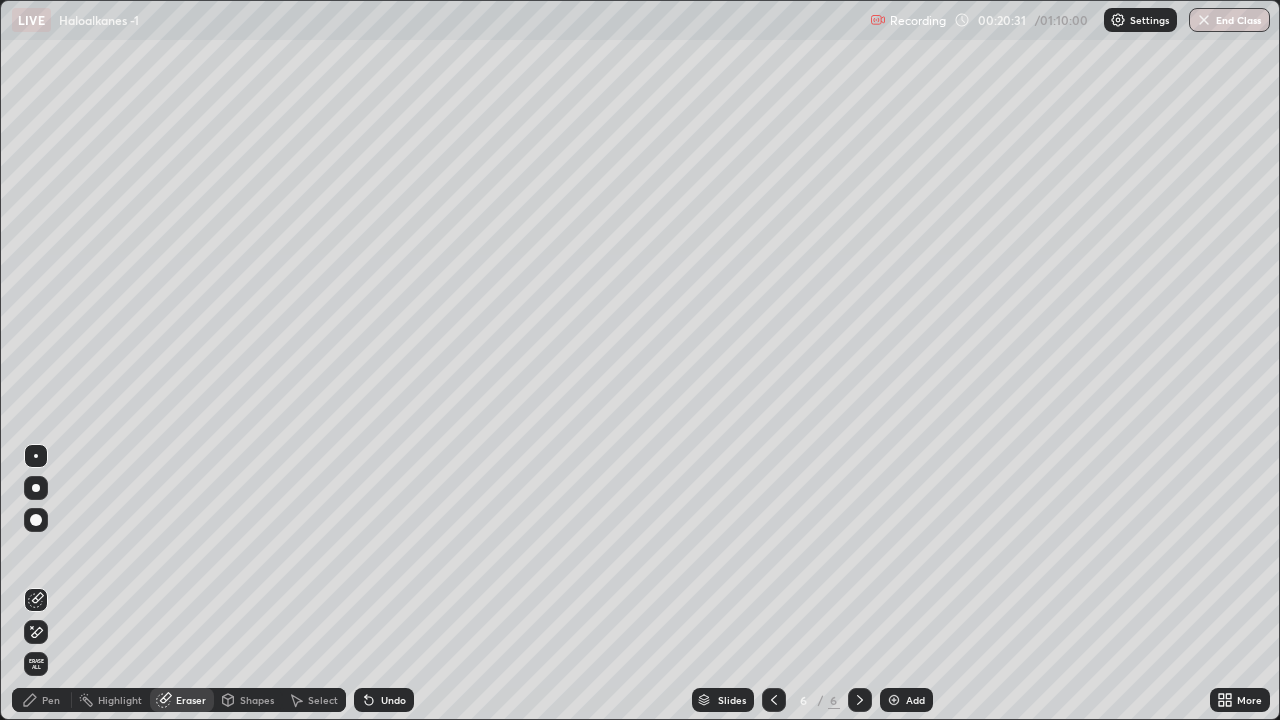 click on "Pen" at bounding box center [51, 700] 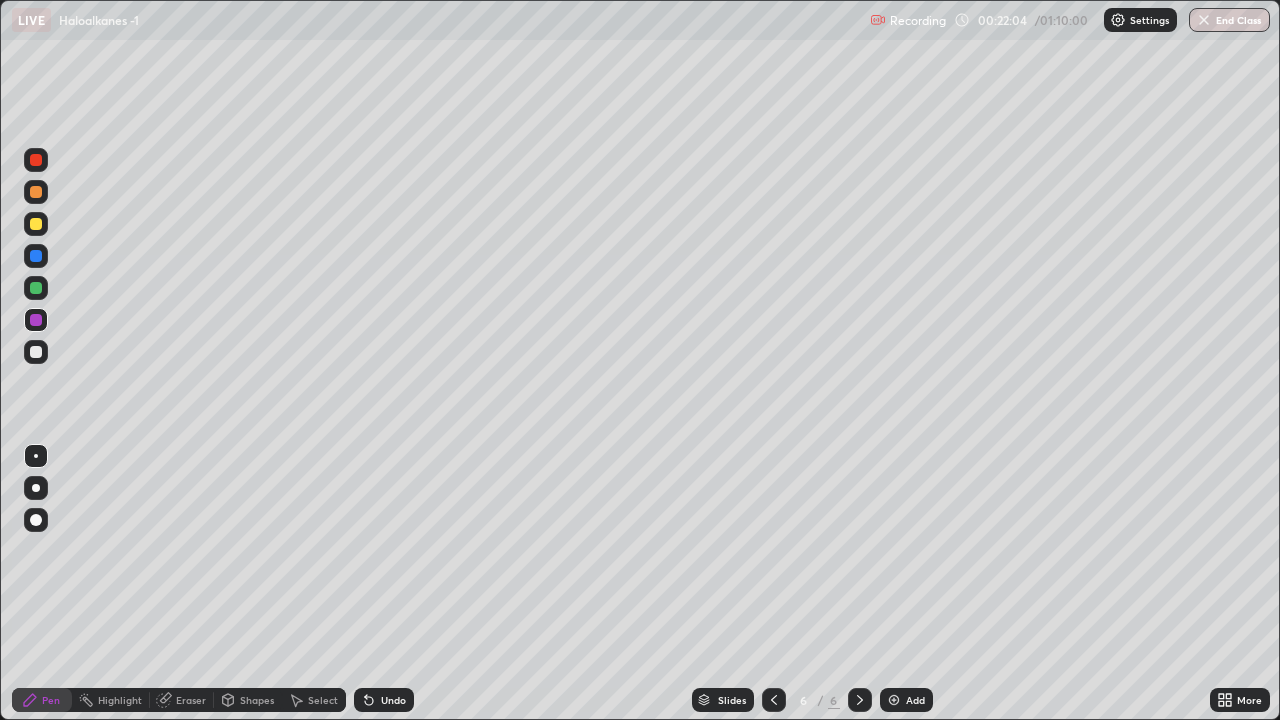 click on "Add" at bounding box center (906, 700) 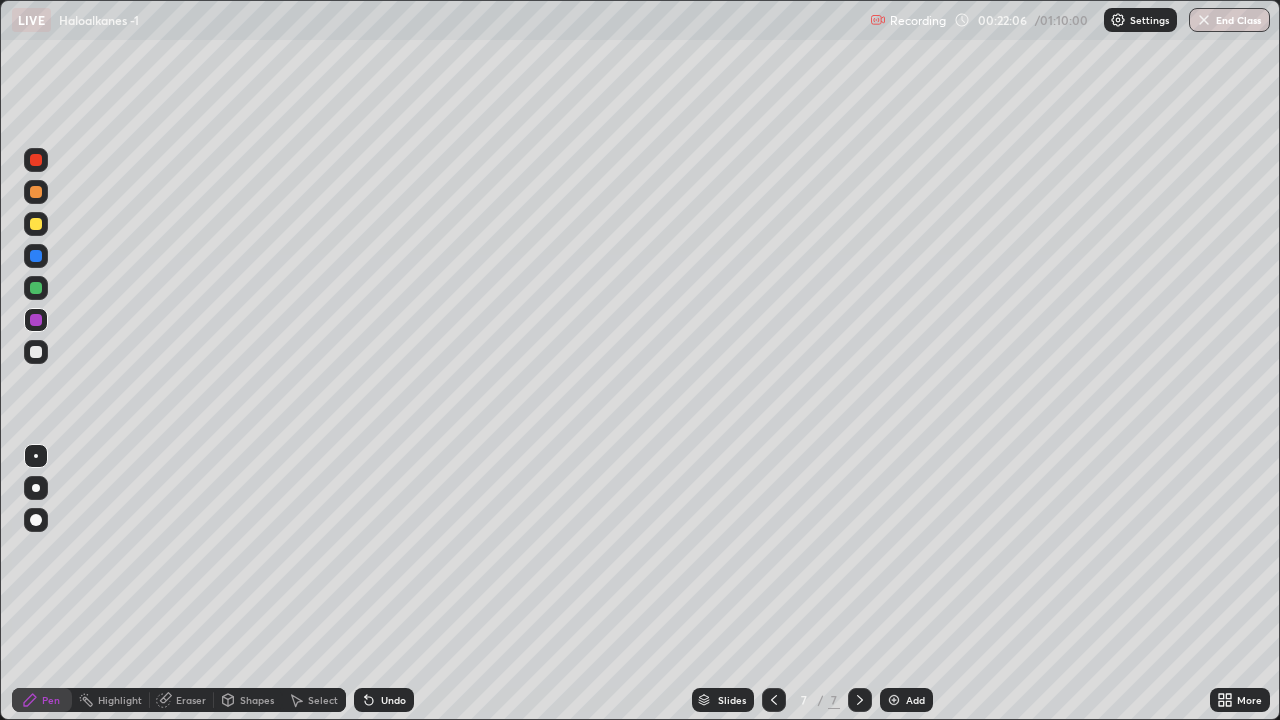 click at bounding box center (36, 352) 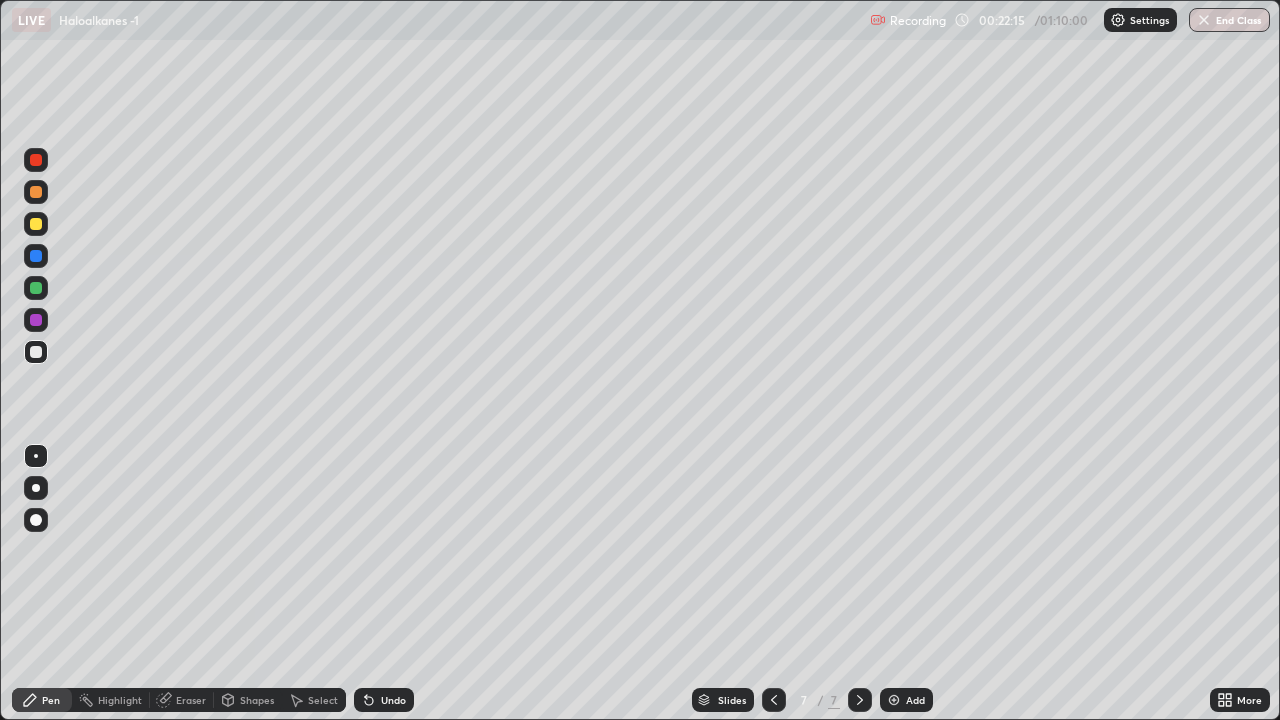 click 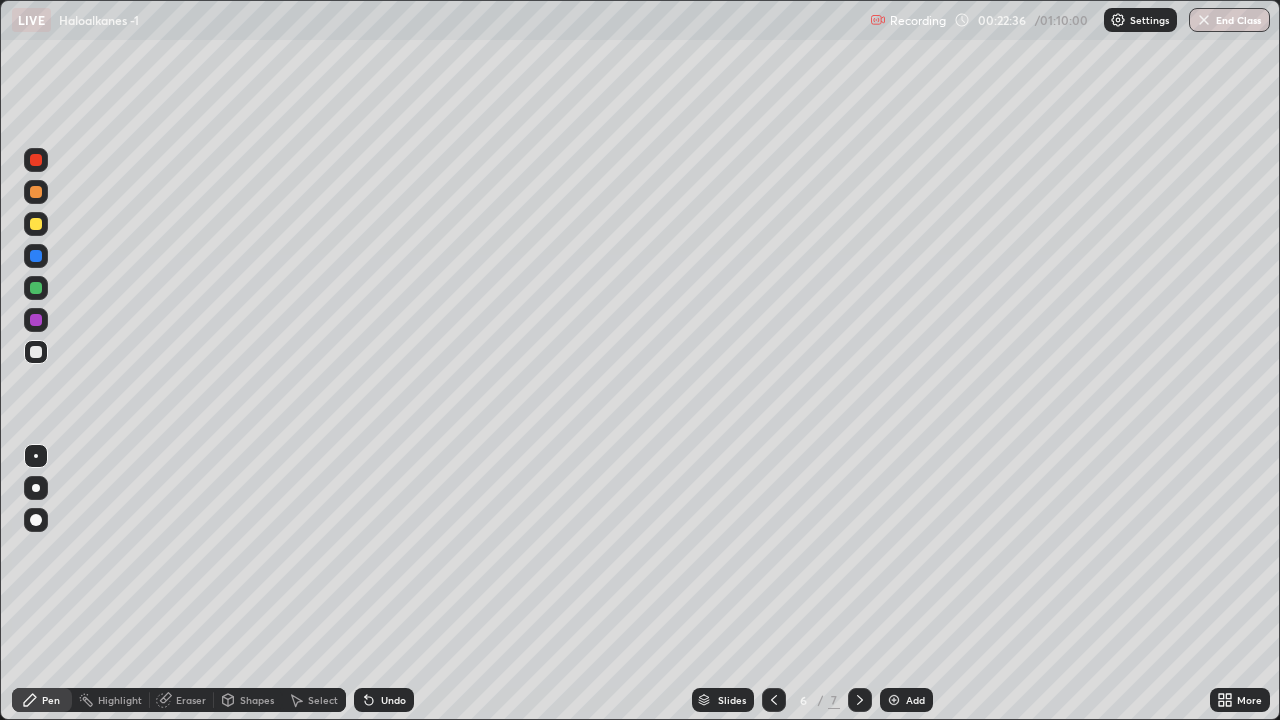 click 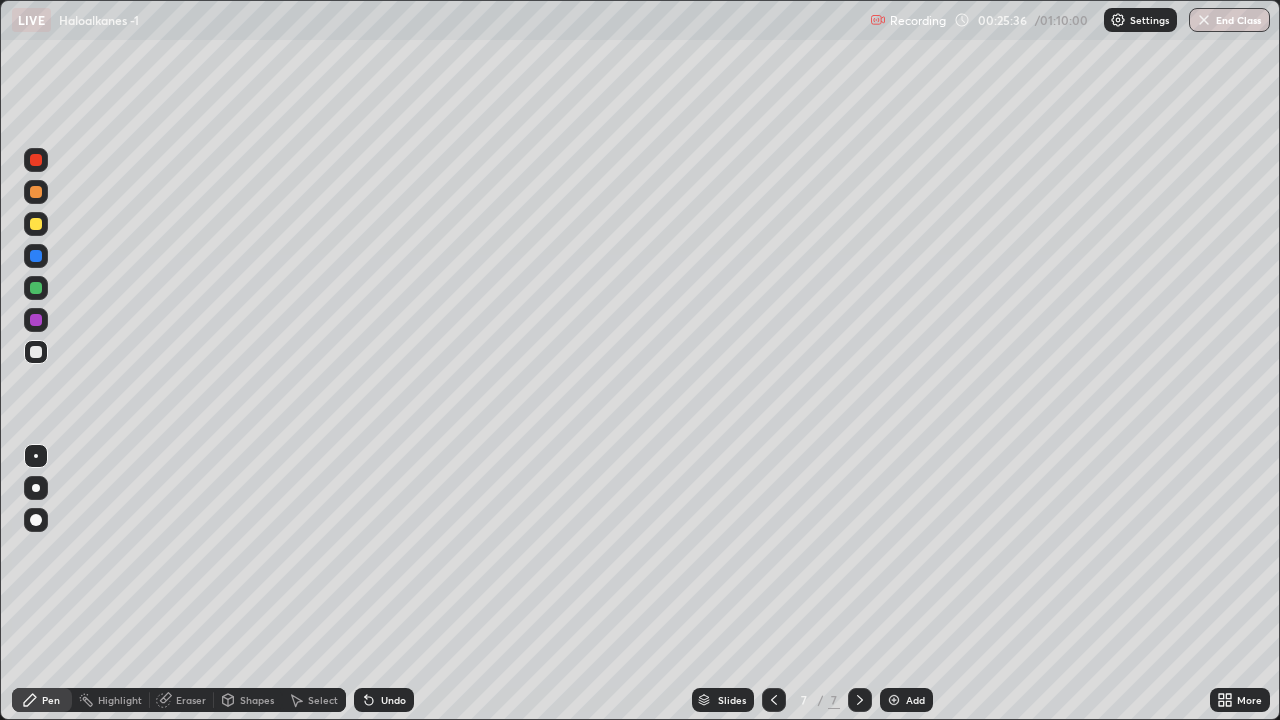 click at bounding box center (36, 288) 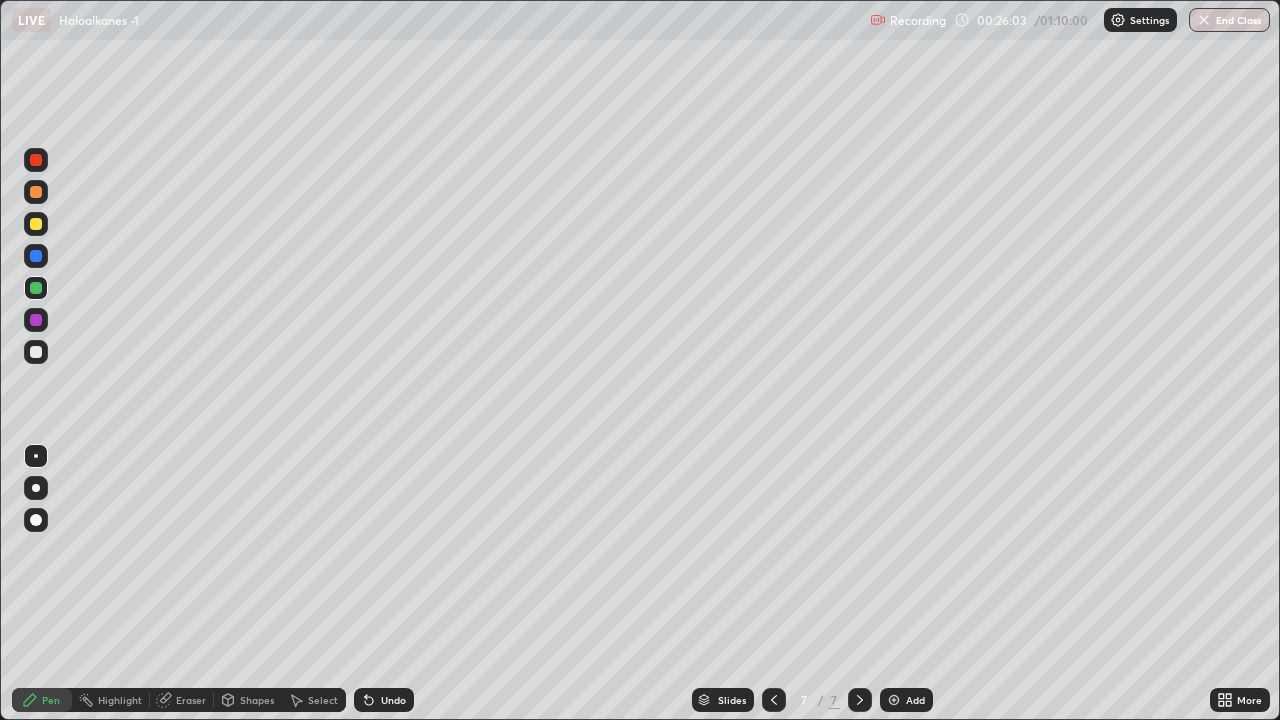 click 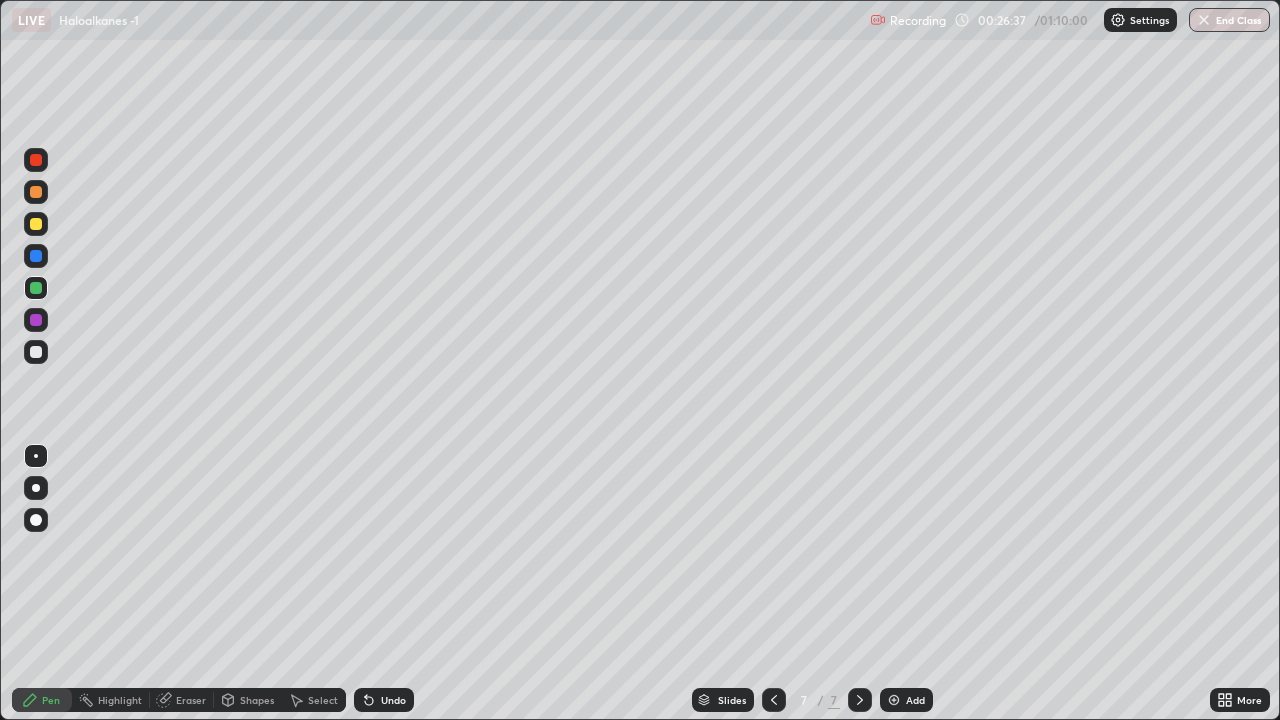 click at bounding box center [36, 352] 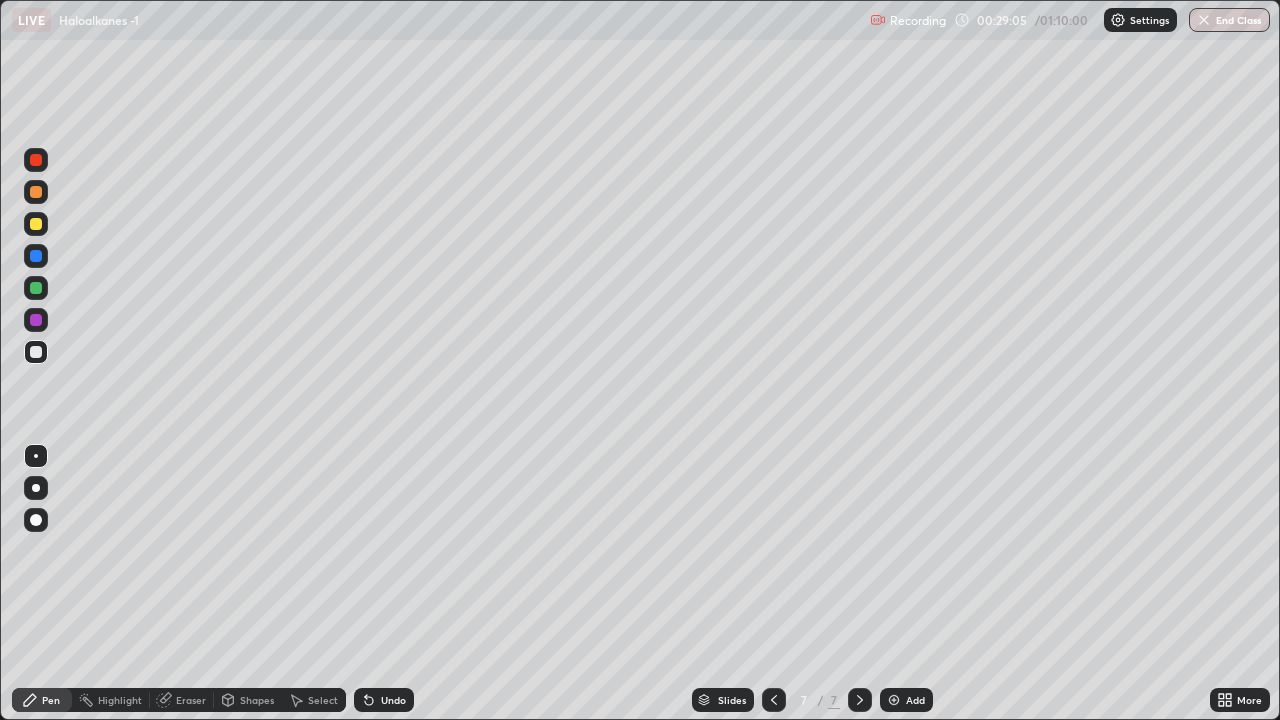 click at bounding box center (894, 700) 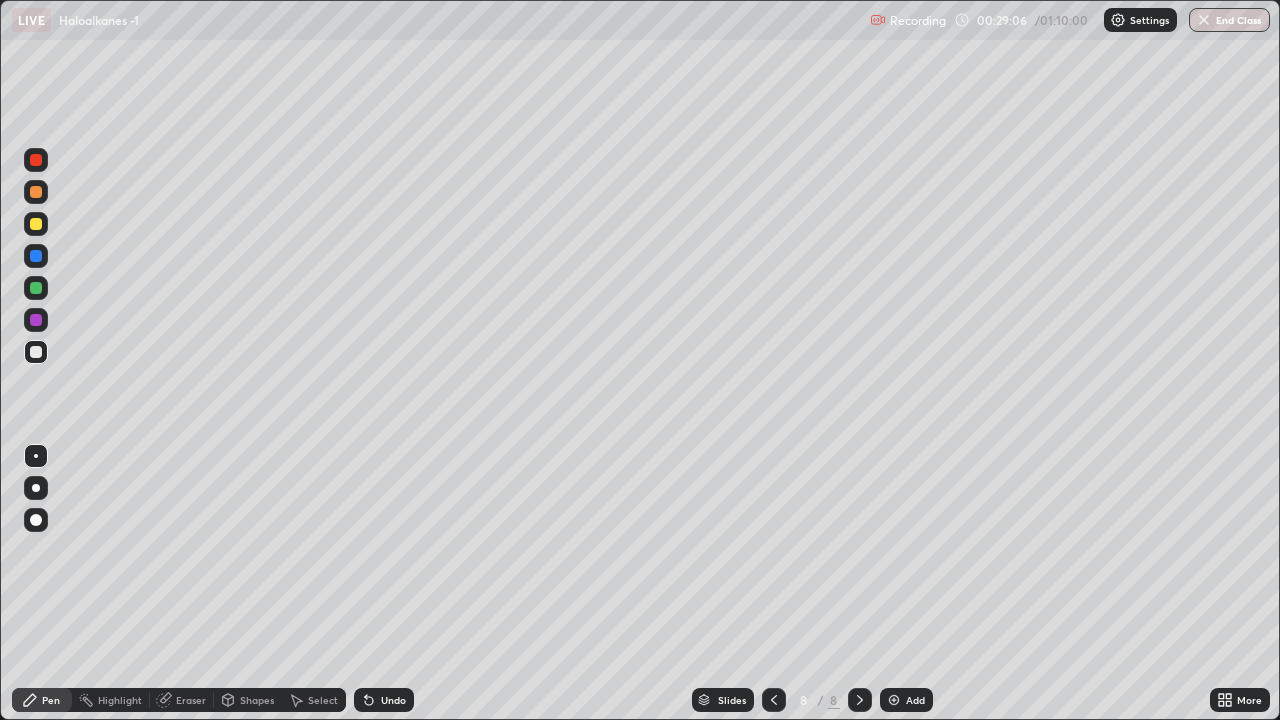 click at bounding box center (36, 224) 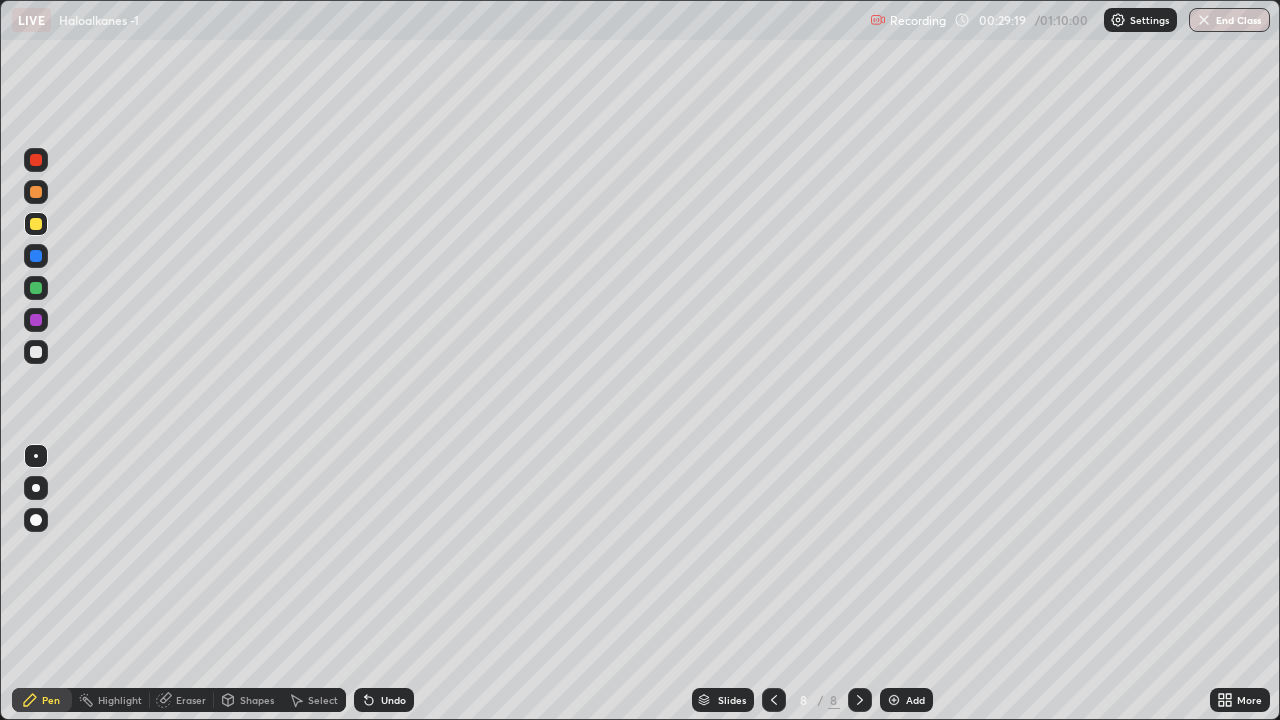 click at bounding box center (36, 352) 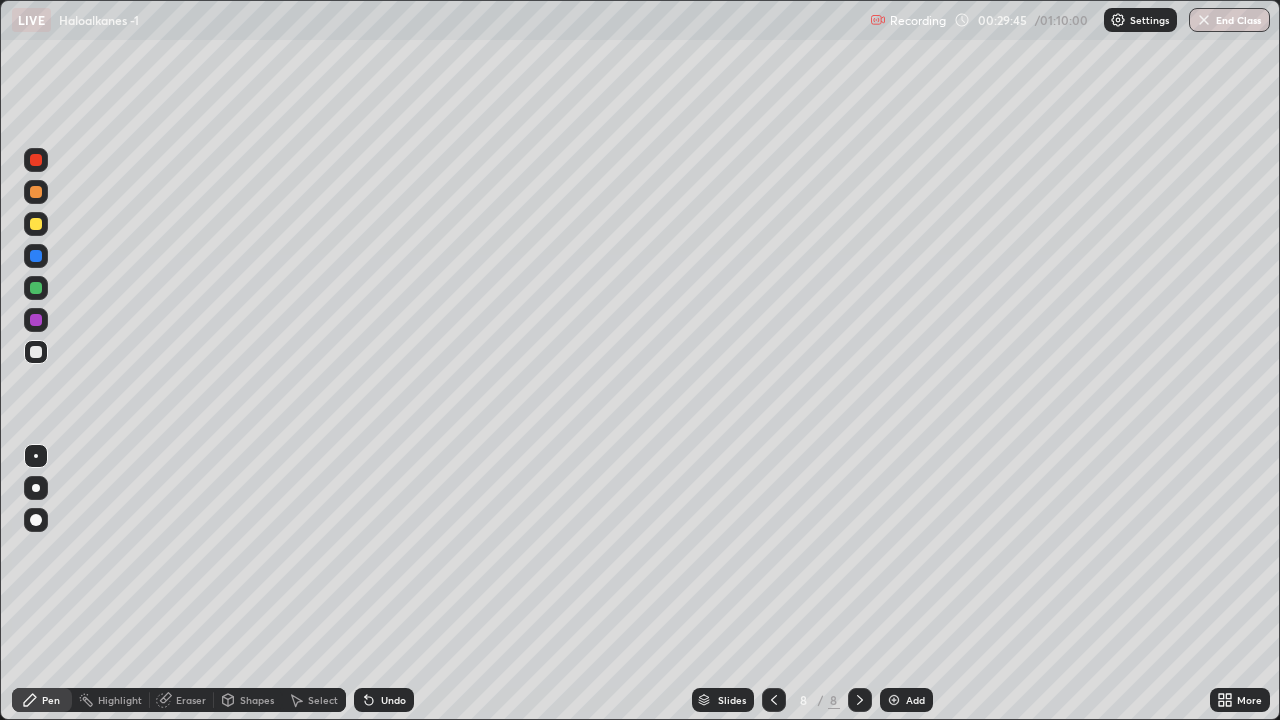 click at bounding box center (36, 288) 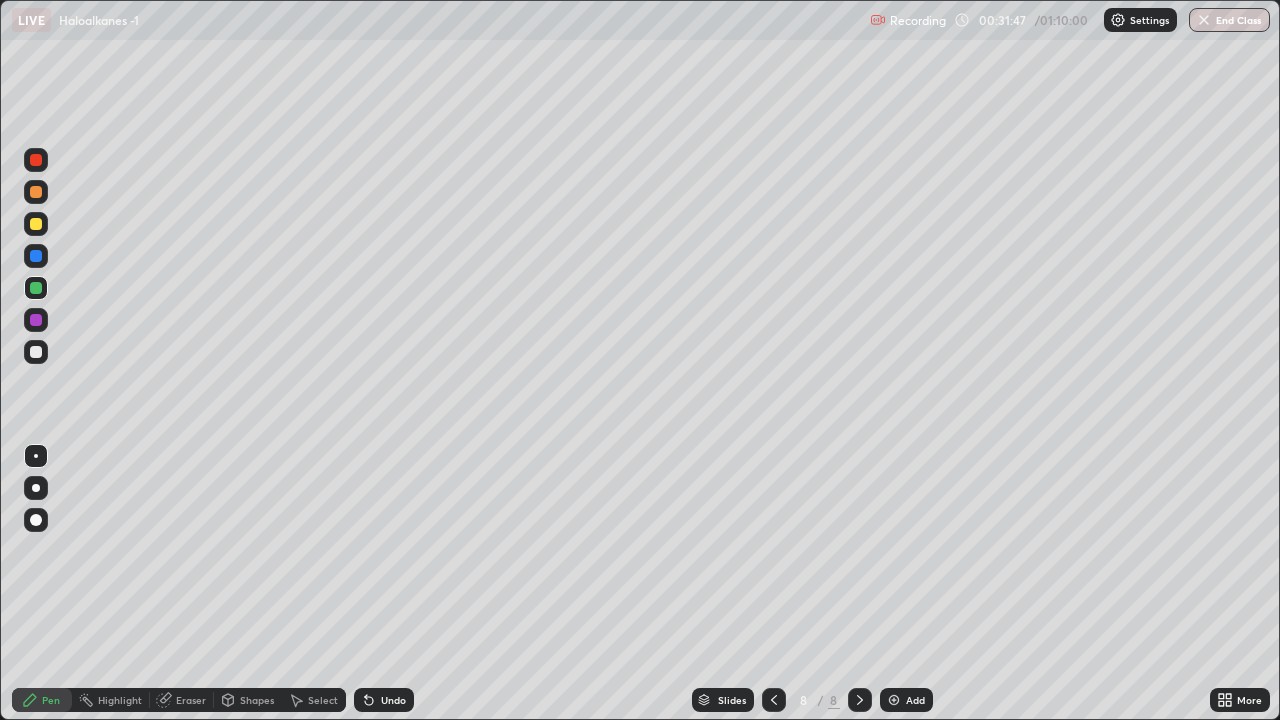 click on "Shapes" at bounding box center [257, 700] 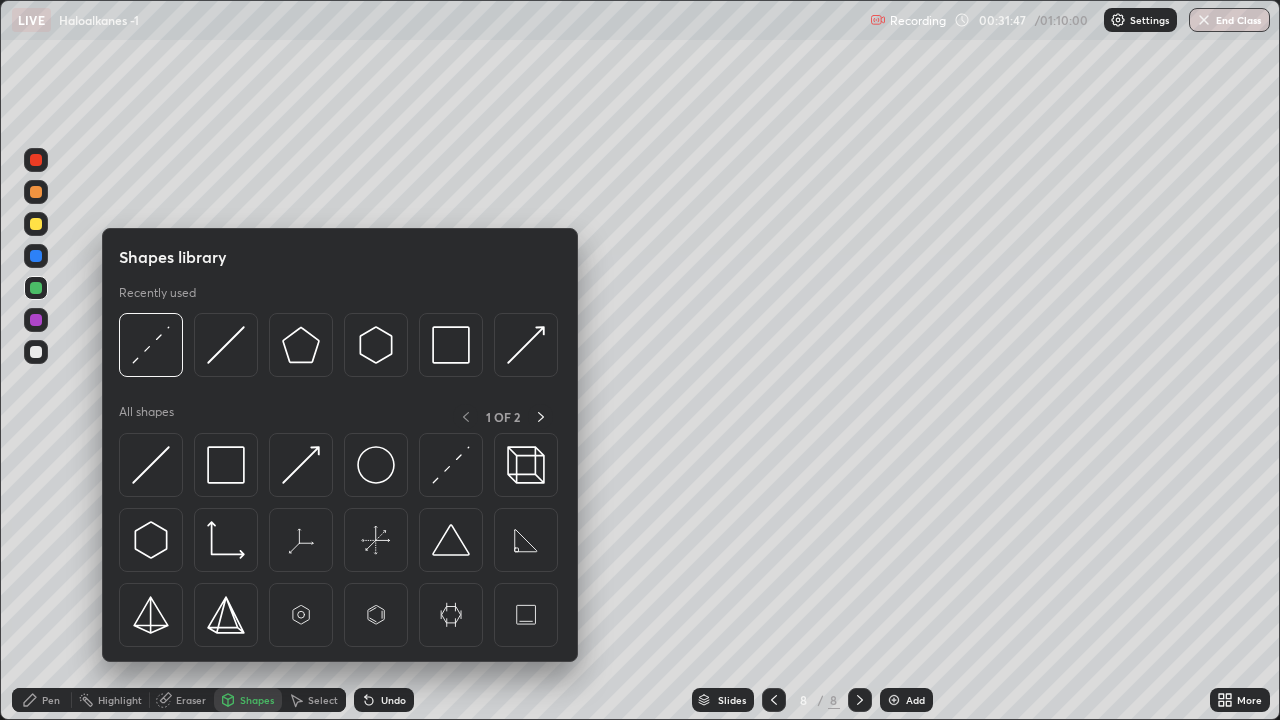 click on "Select" at bounding box center (323, 700) 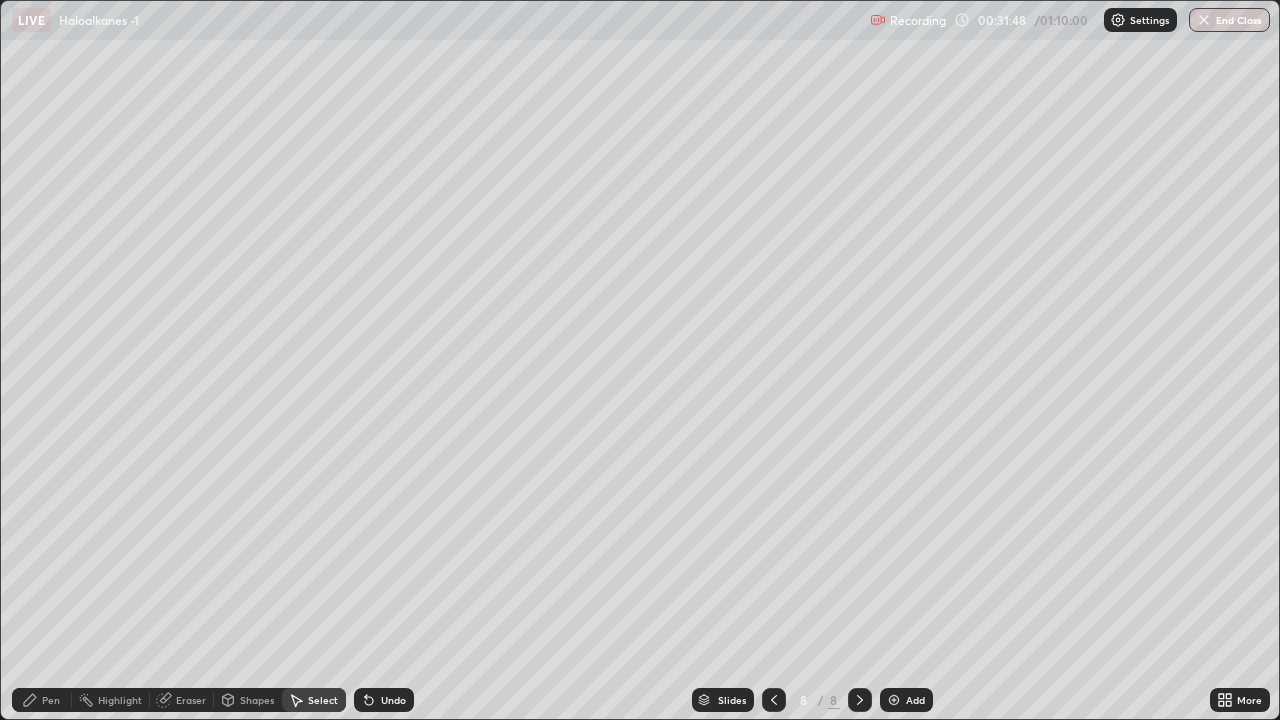 click on "Pen" at bounding box center (42, 700) 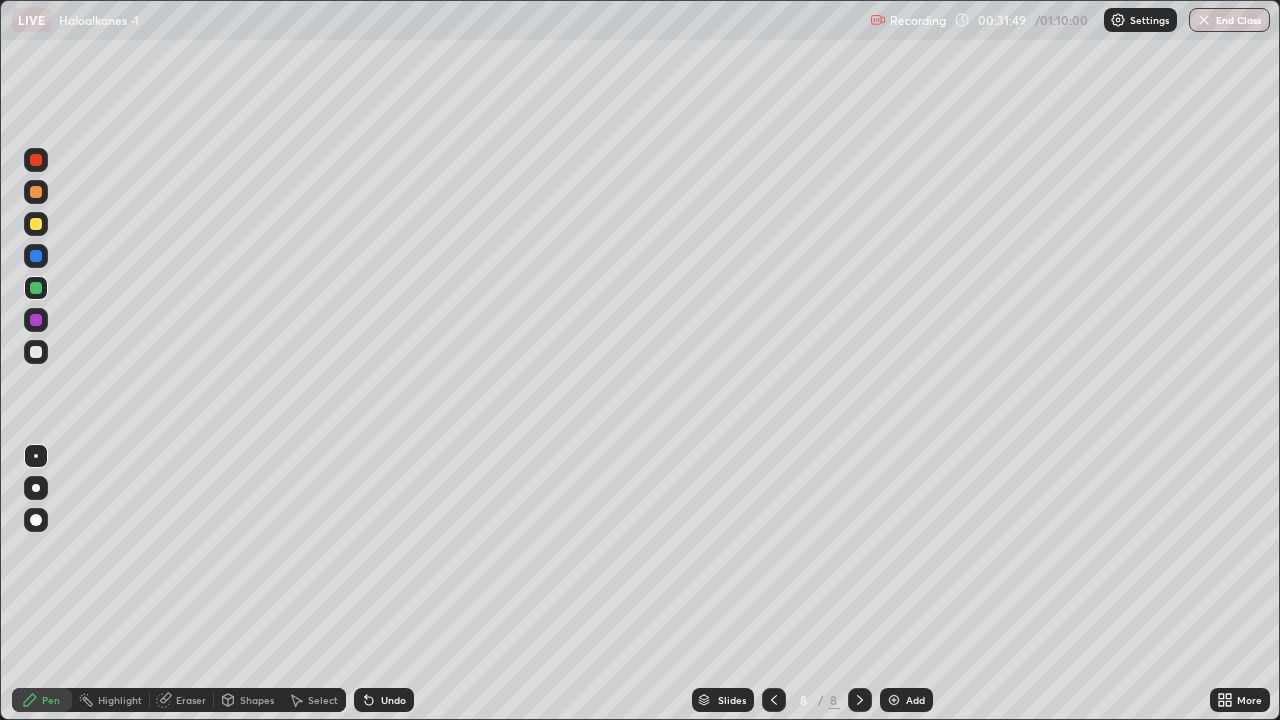click at bounding box center (36, 352) 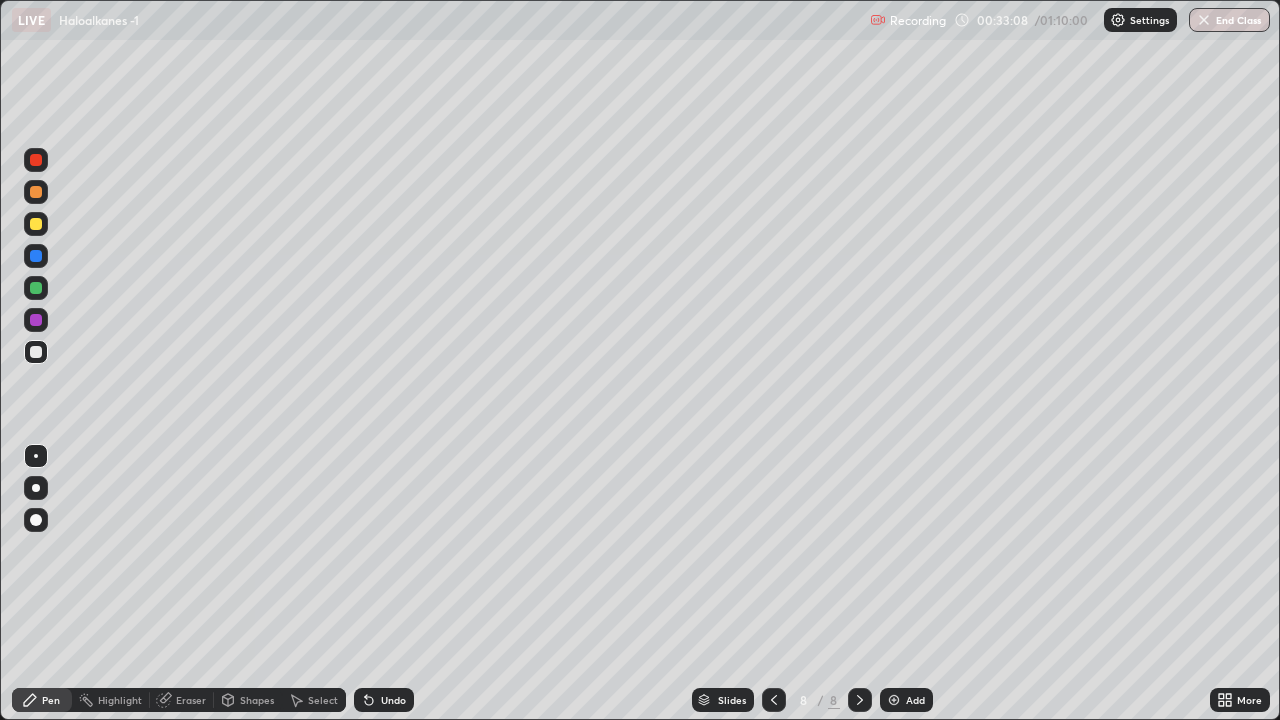 click at bounding box center [36, 320] 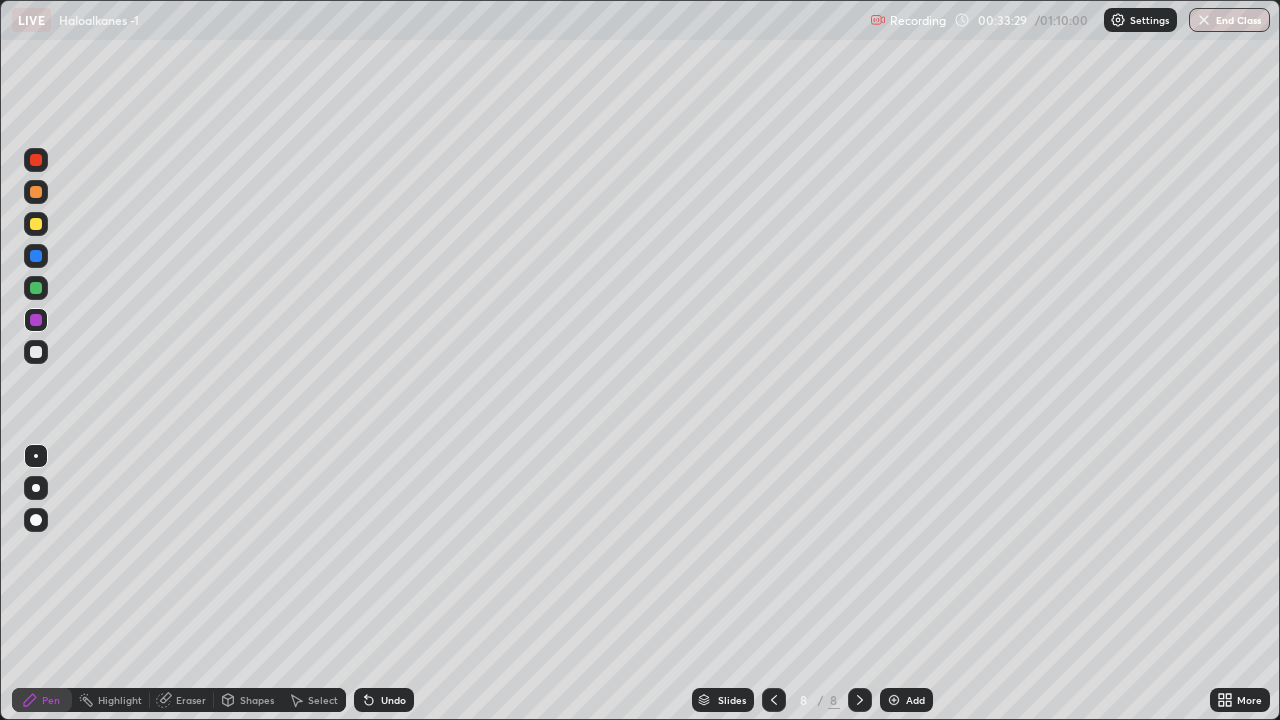 click at bounding box center [36, 352] 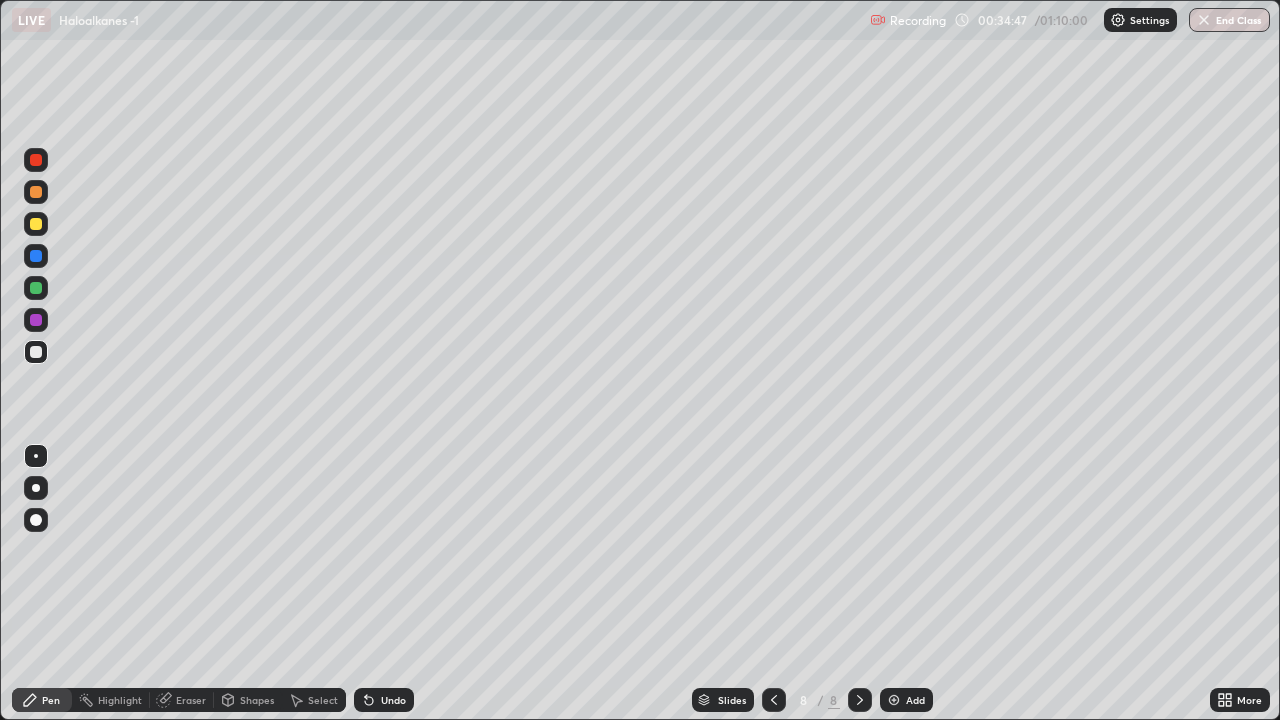 click at bounding box center [774, 700] 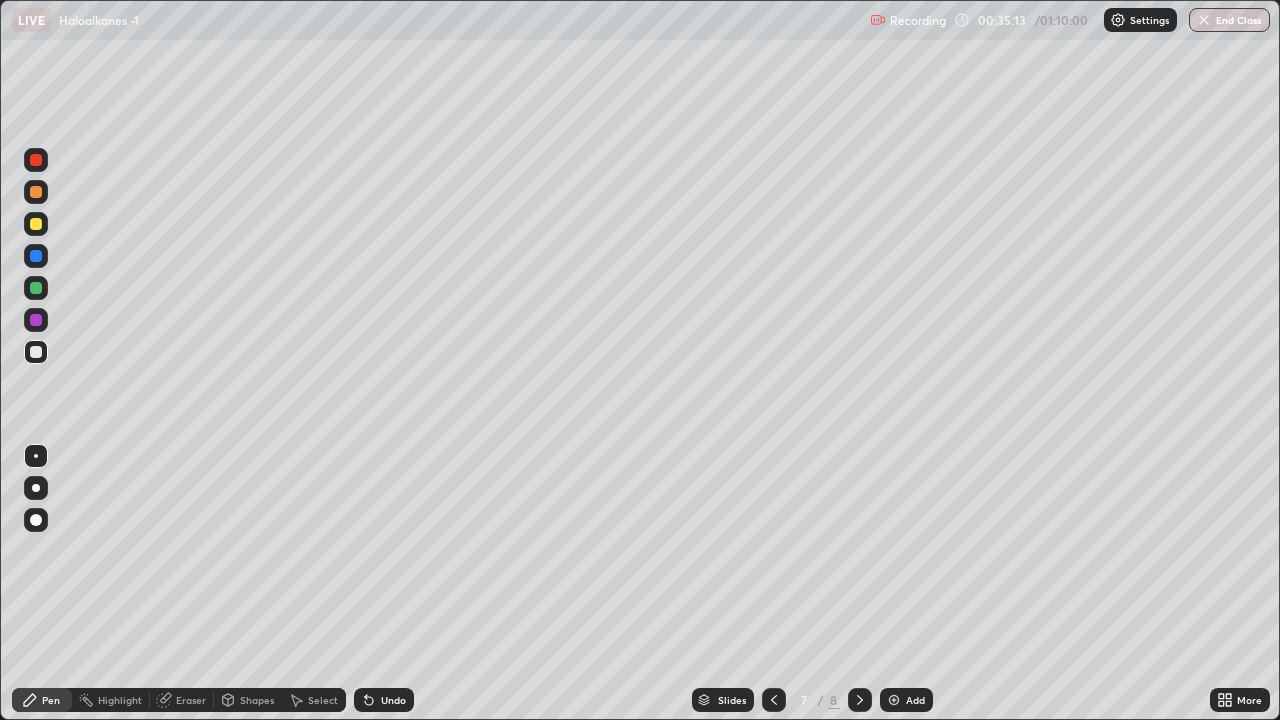 click 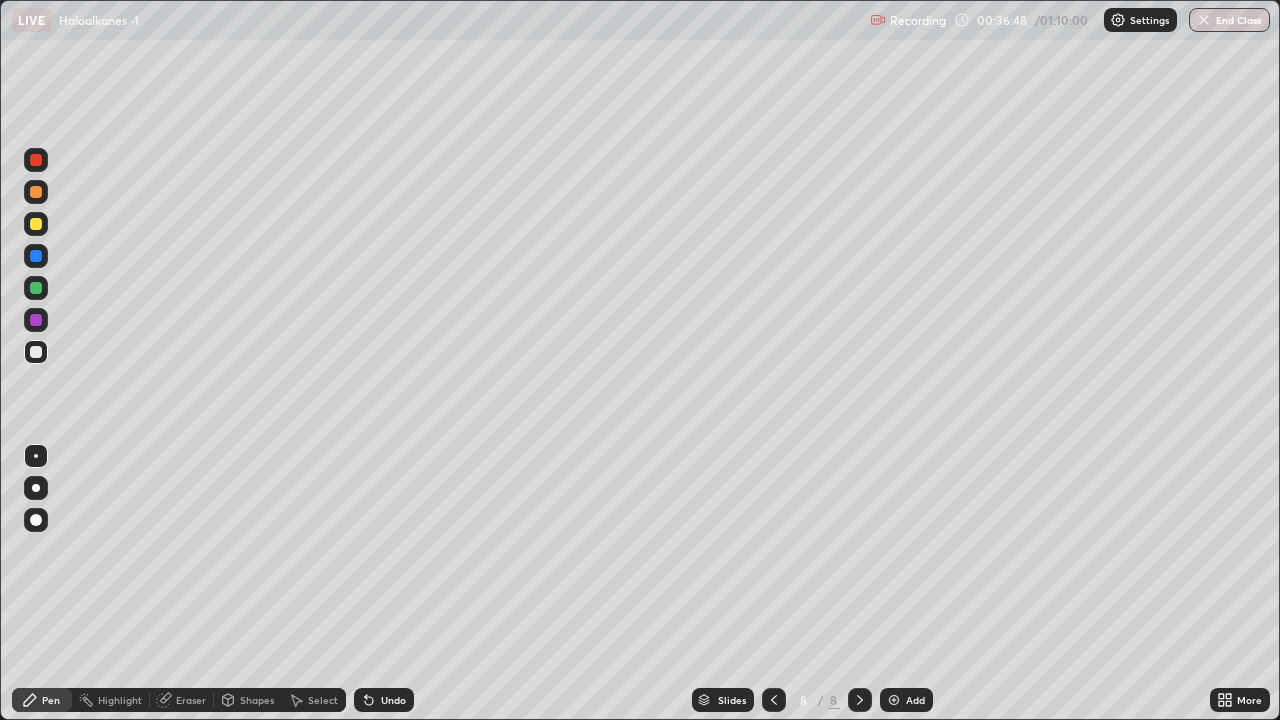 click on "Add" at bounding box center (906, 700) 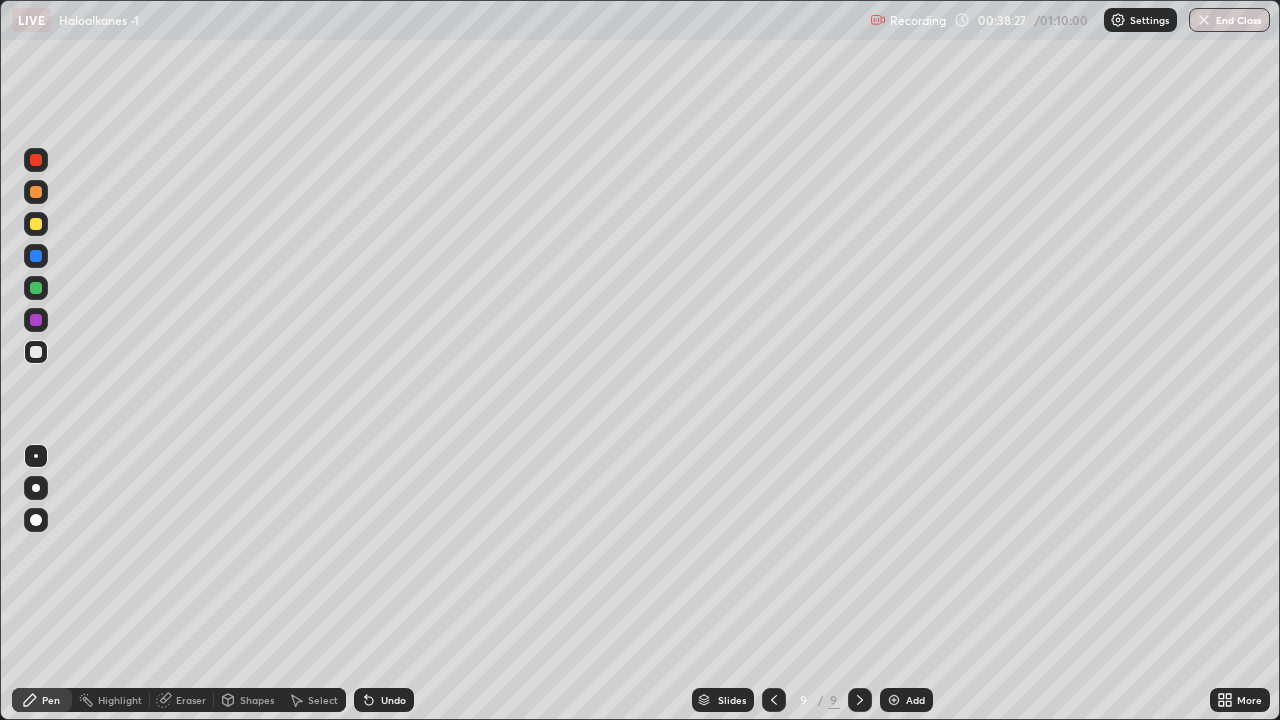 click at bounding box center (36, 288) 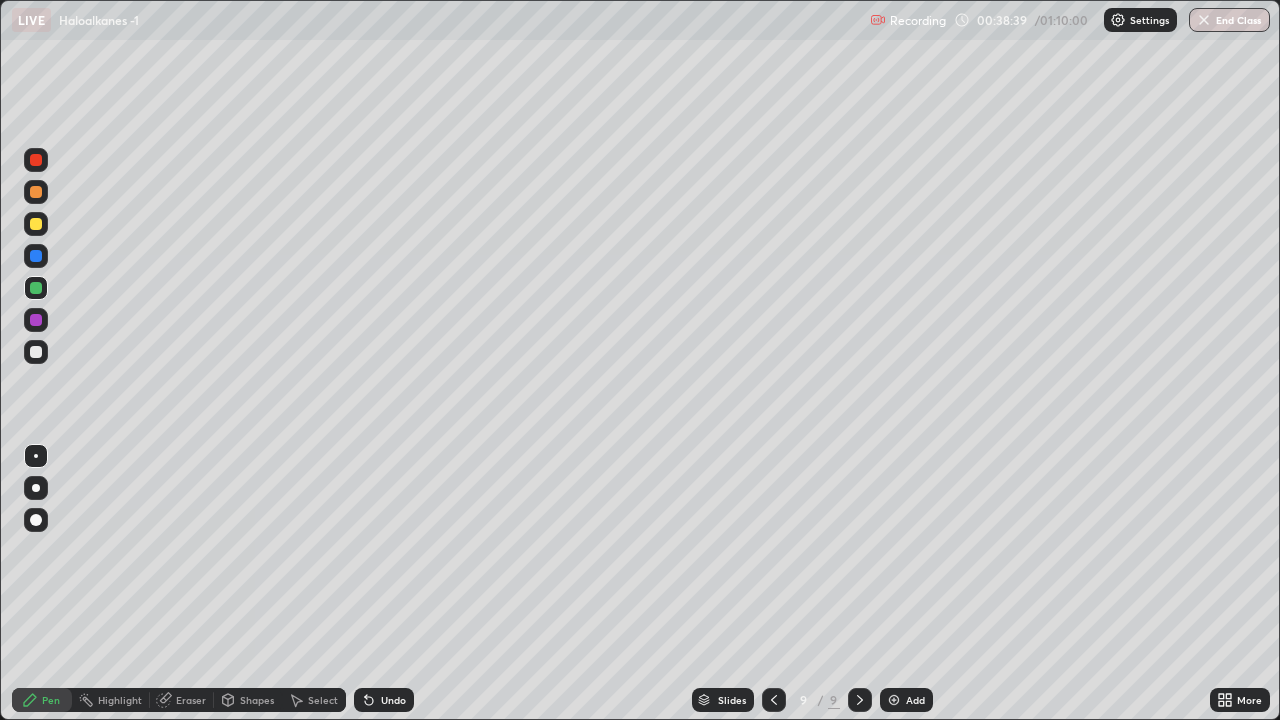 click 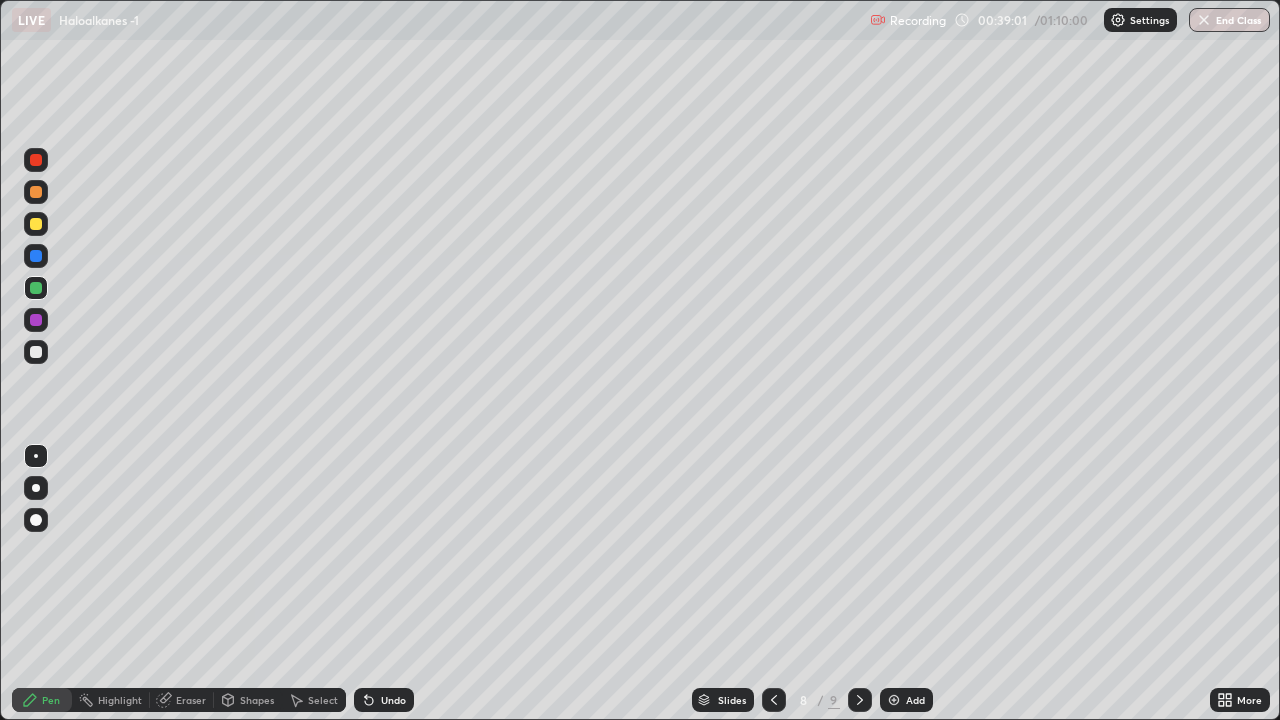 click at bounding box center [860, 700] 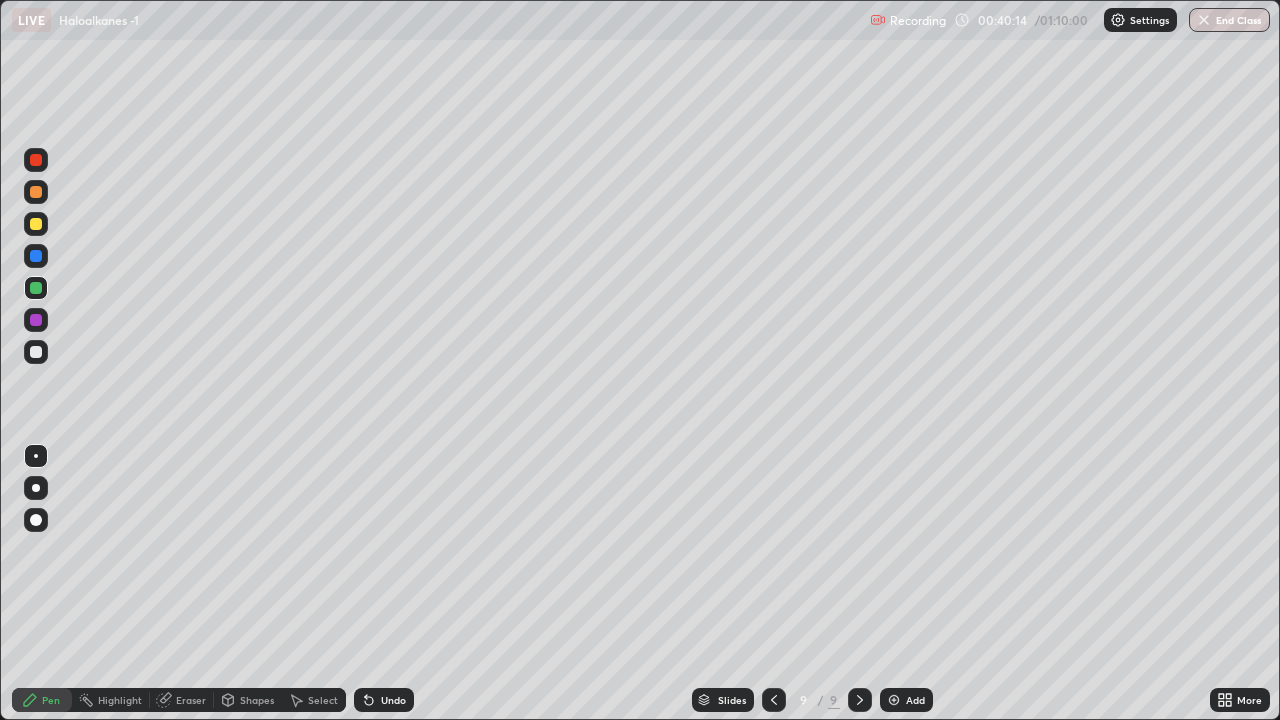 click at bounding box center [36, 352] 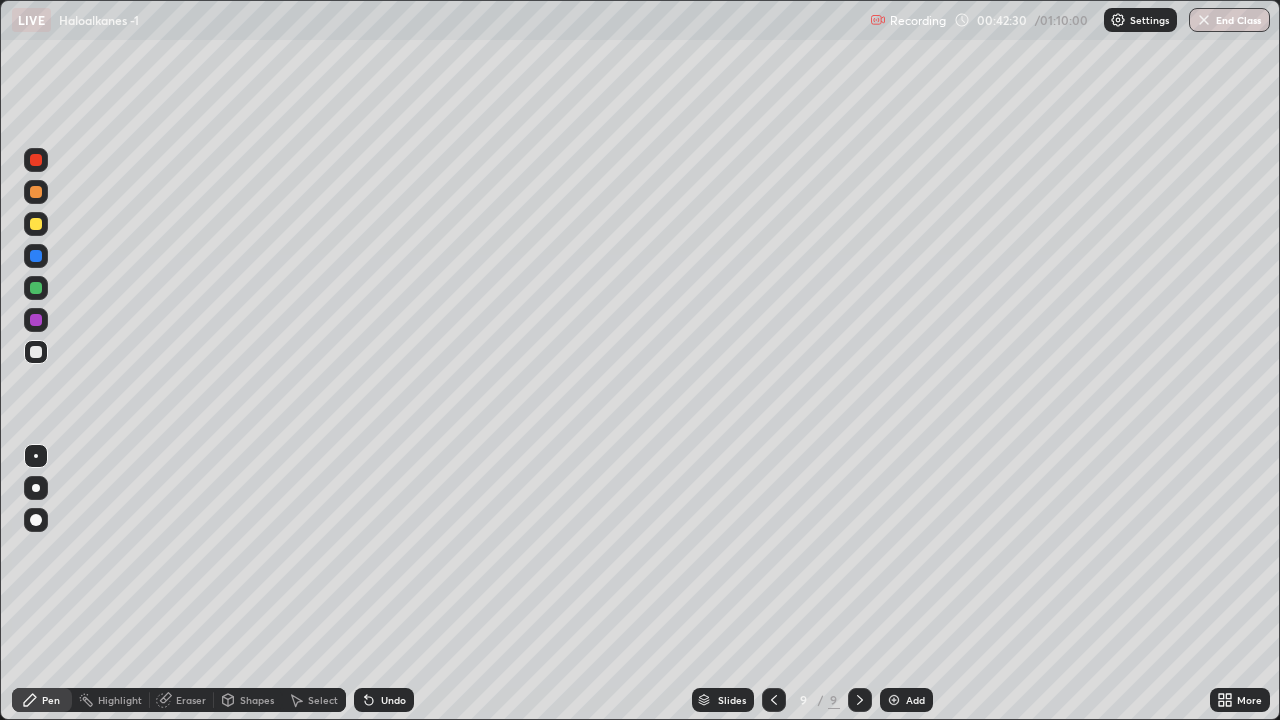 click at bounding box center (894, 700) 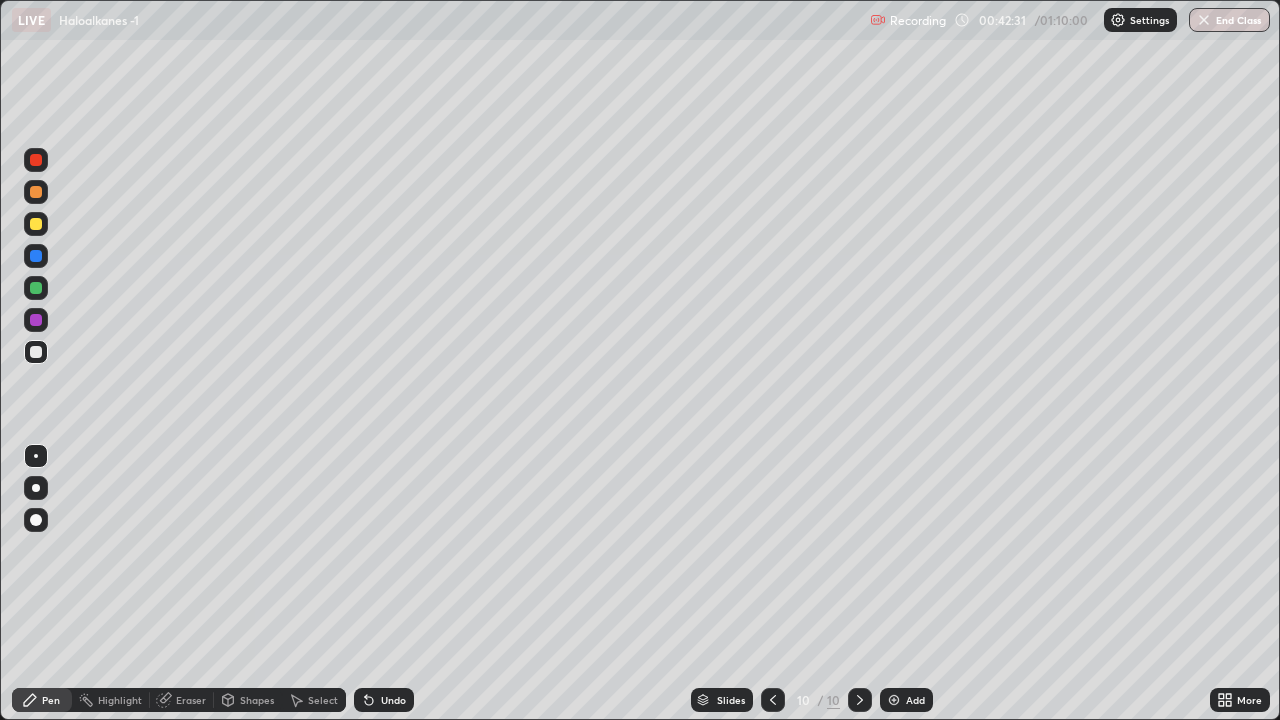click at bounding box center [36, 224] 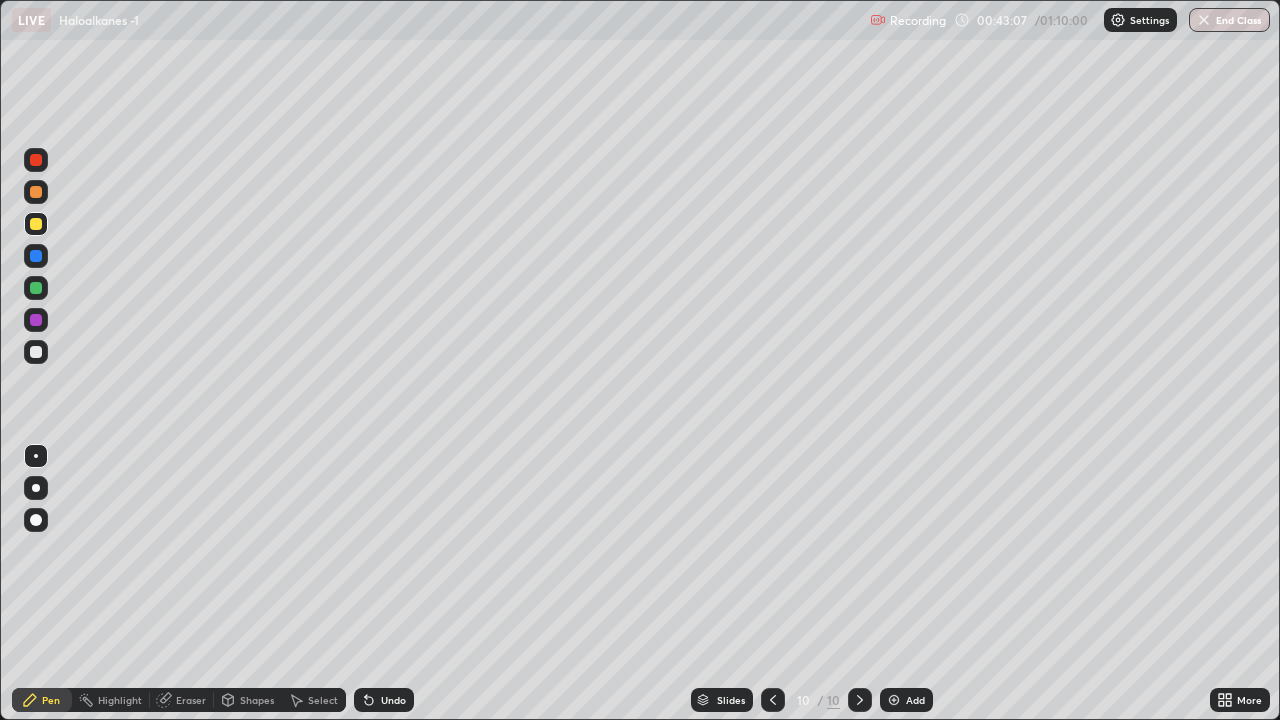click at bounding box center [36, 352] 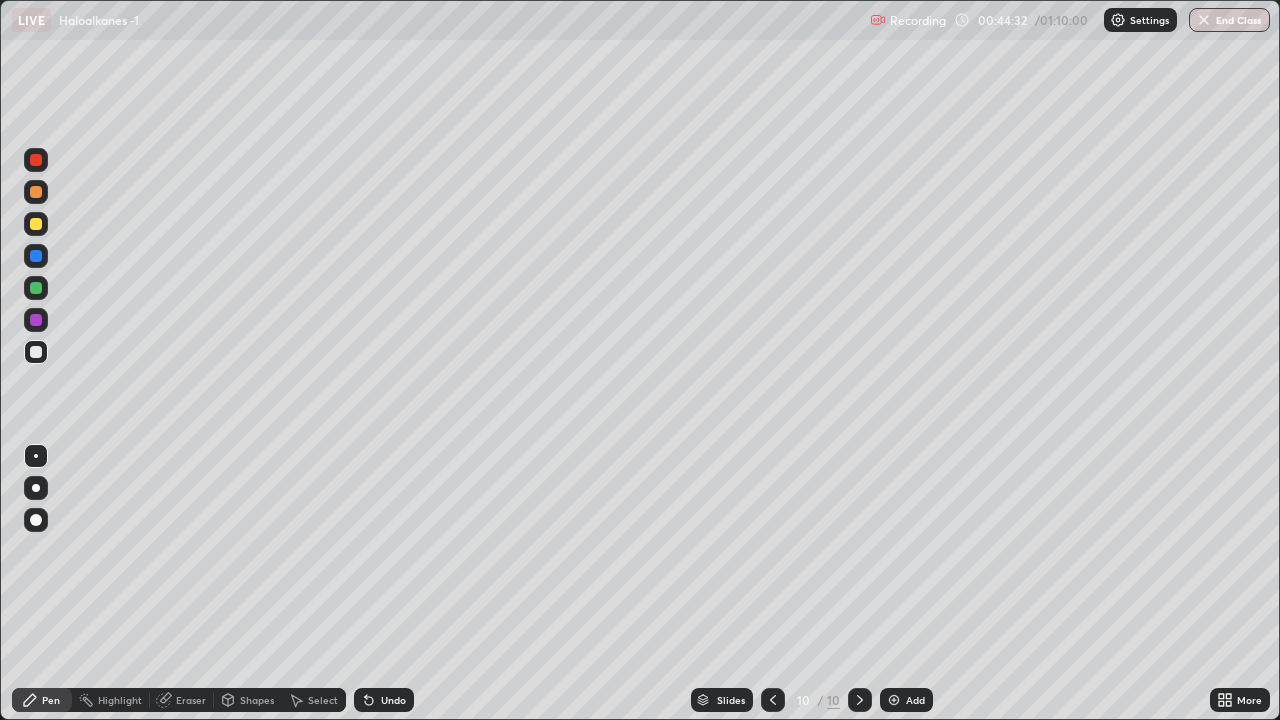 click at bounding box center (894, 700) 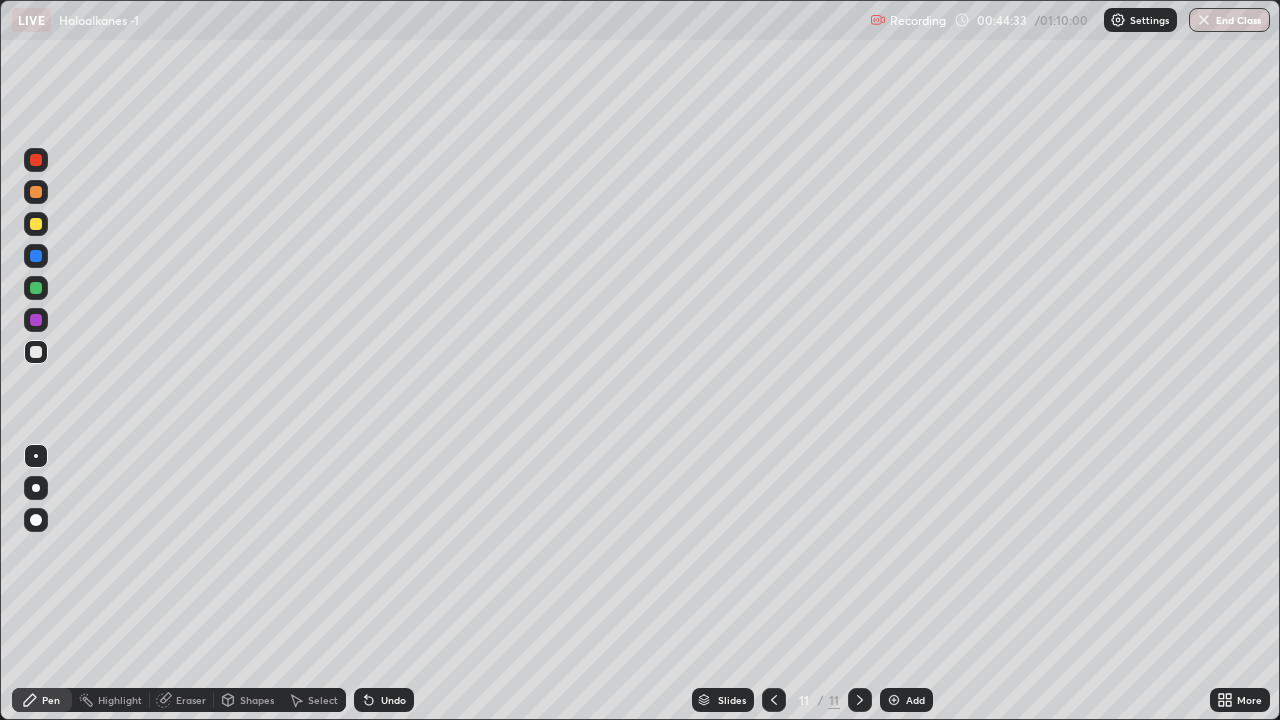 click at bounding box center (36, 224) 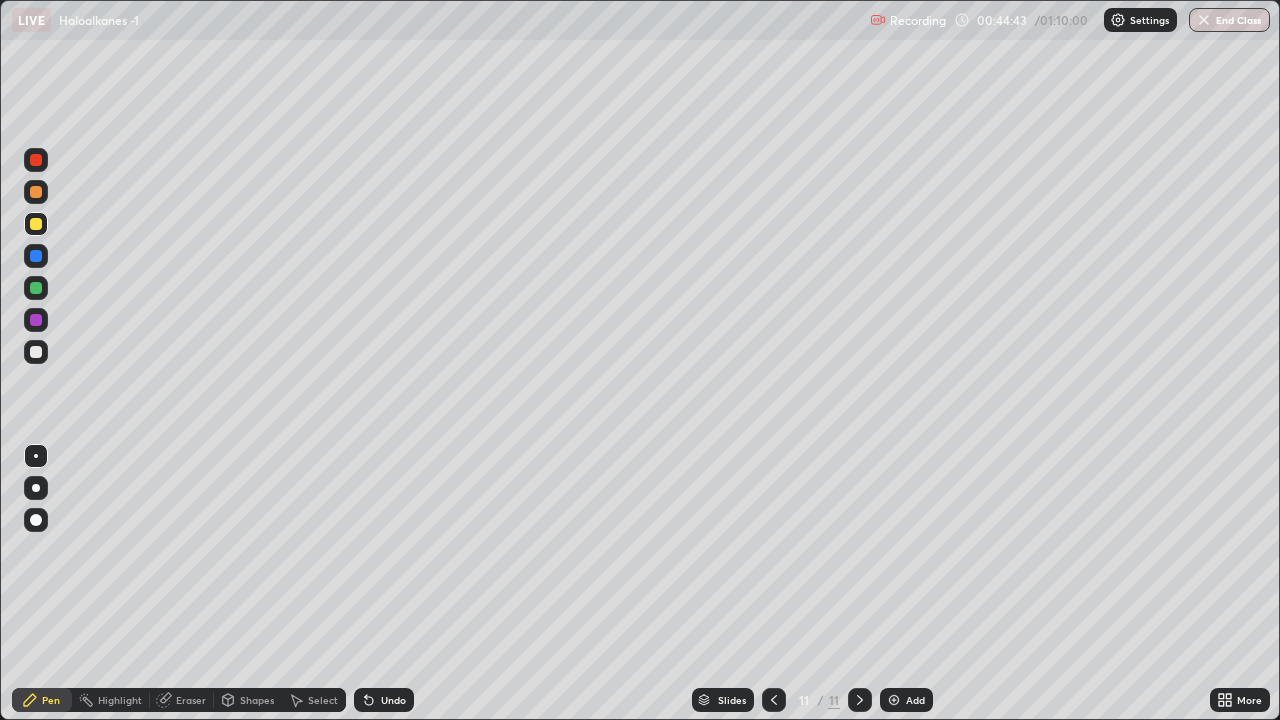 click at bounding box center [36, 352] 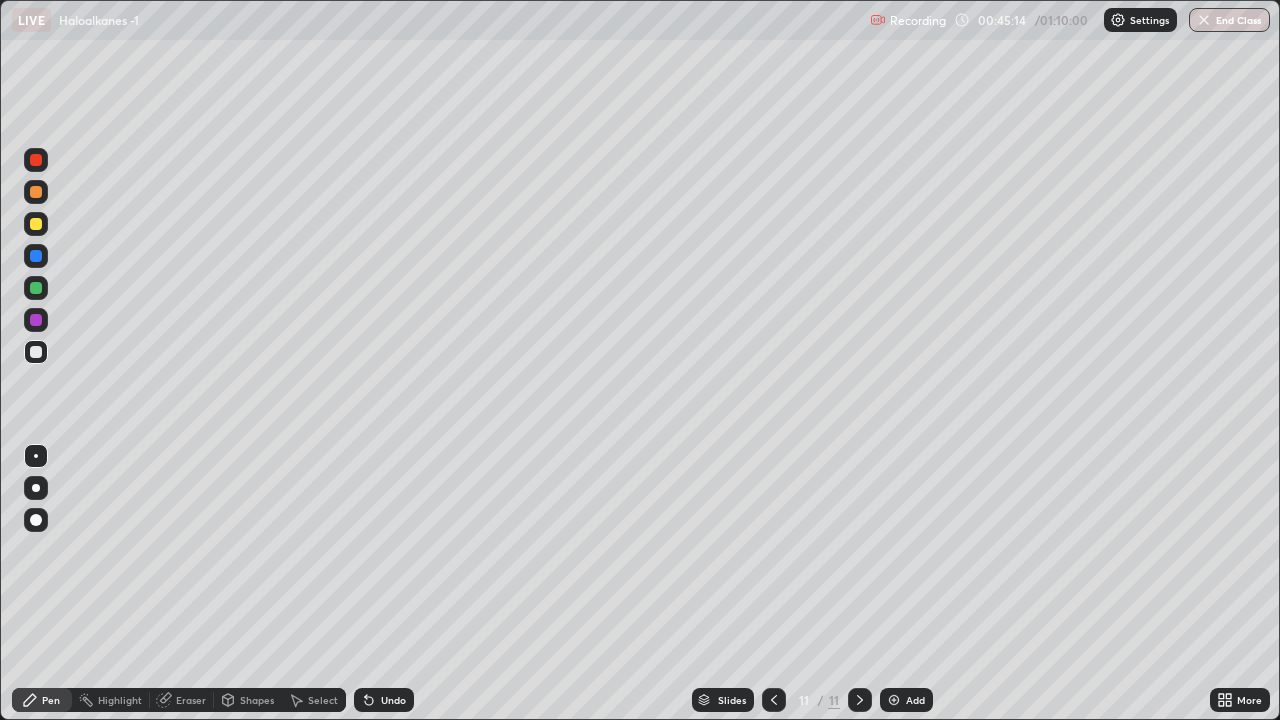 click on "Eraser" at bounding box center (191, 700) 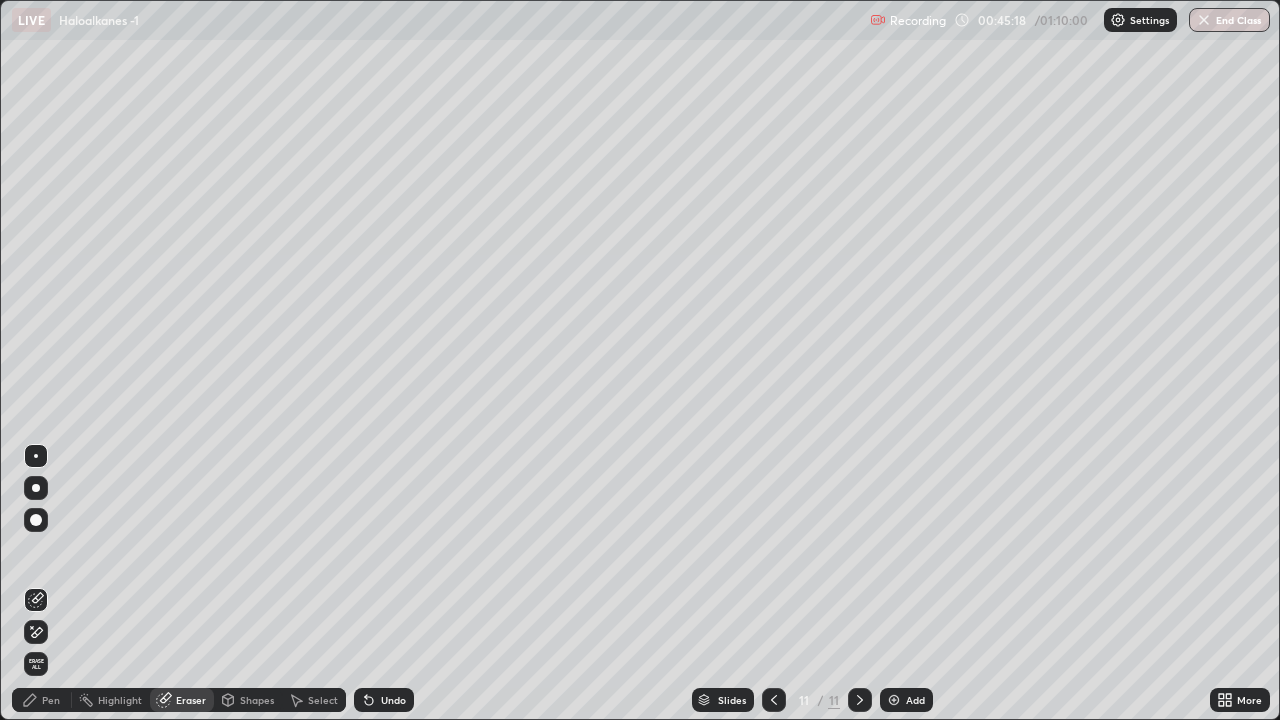 click on "Pen" at bounding box center (42, 700) 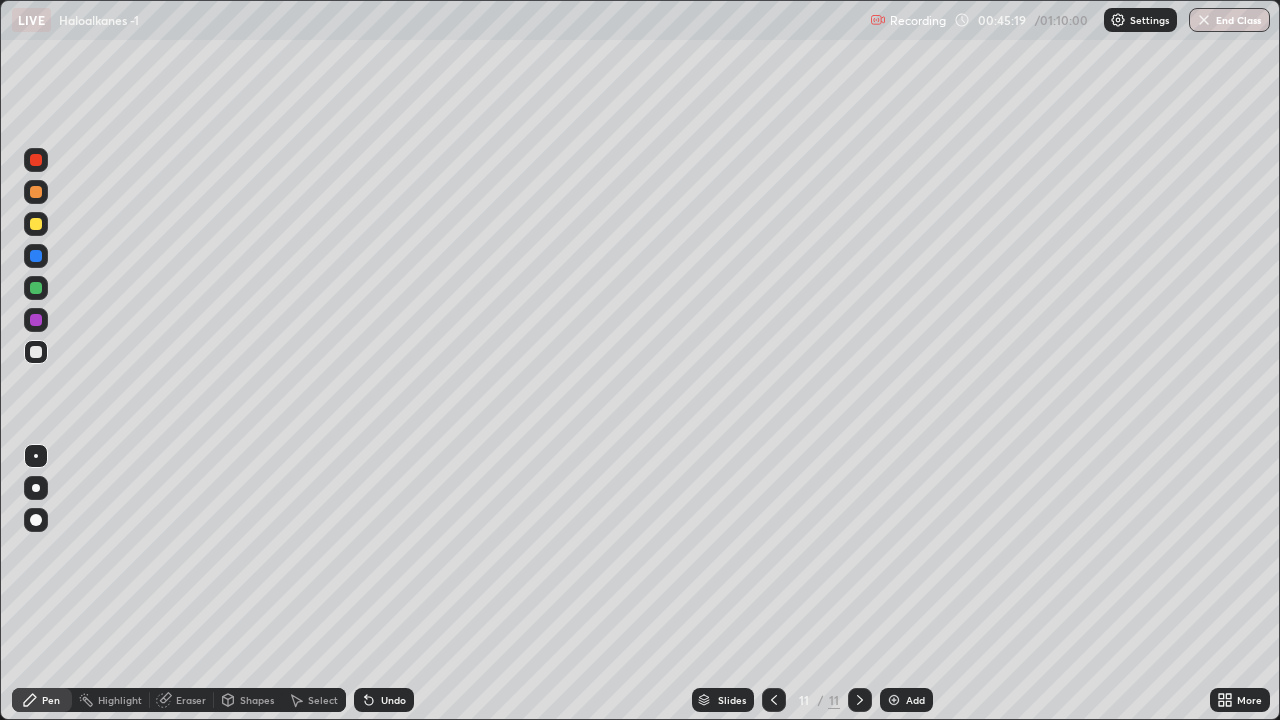 click at bounding box center (36, 288) 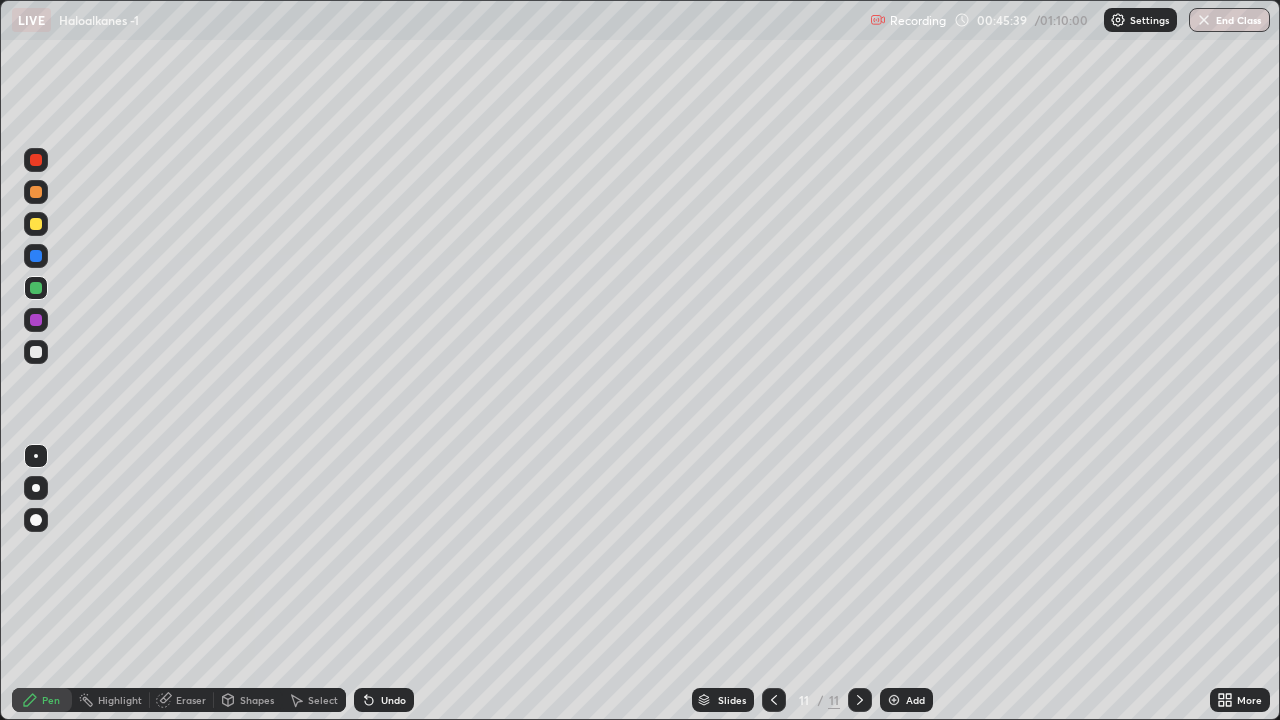 click at bounding box center (36, 352) 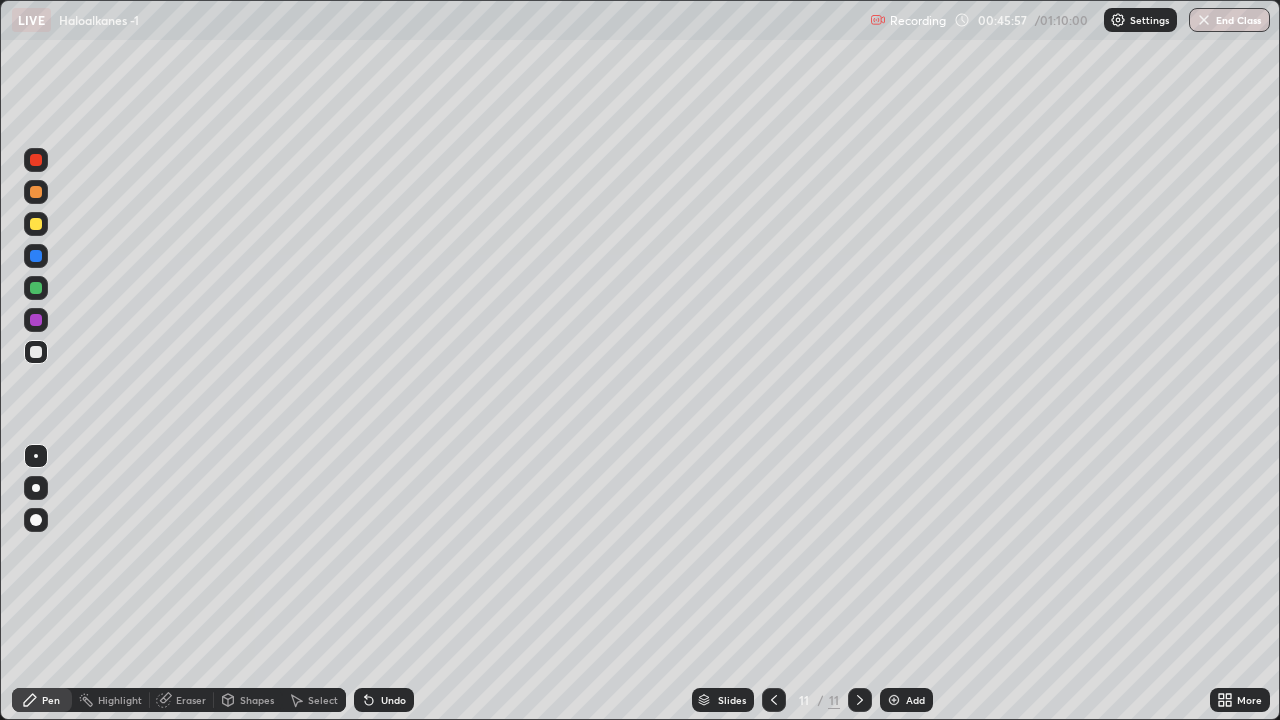 click at bounding box center [36, 320] 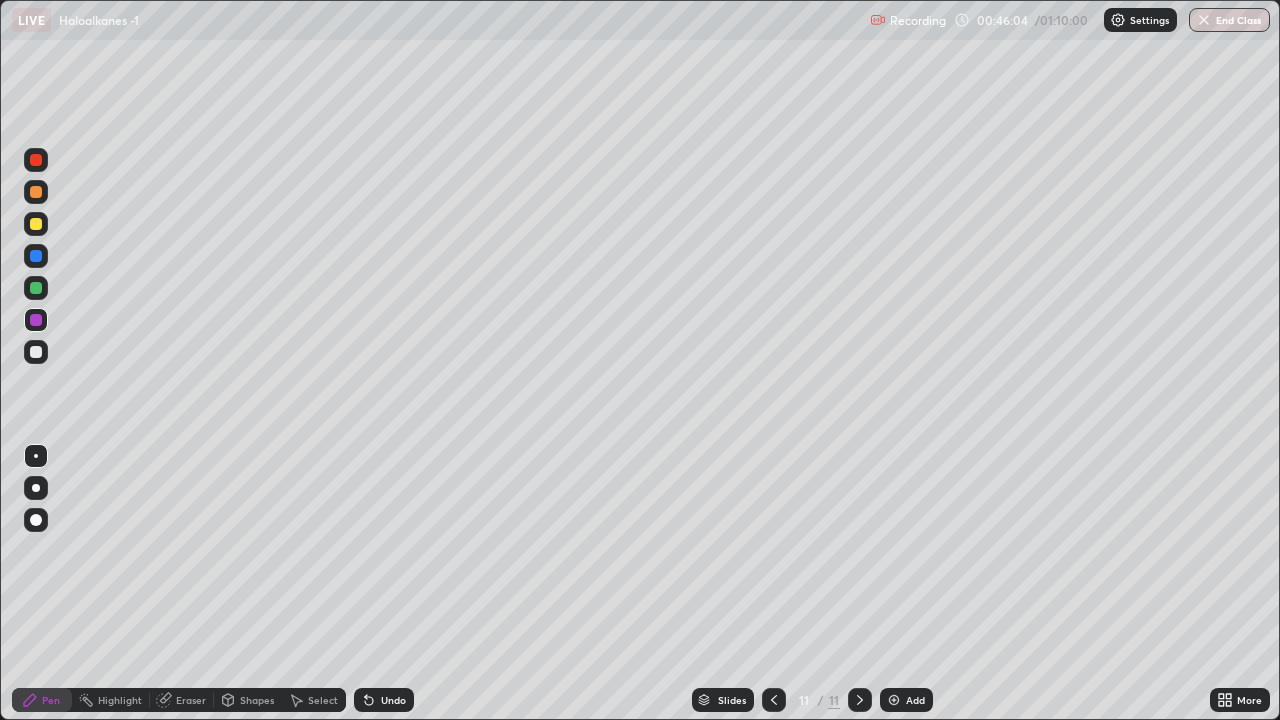 click at bounding box center [36, 352] 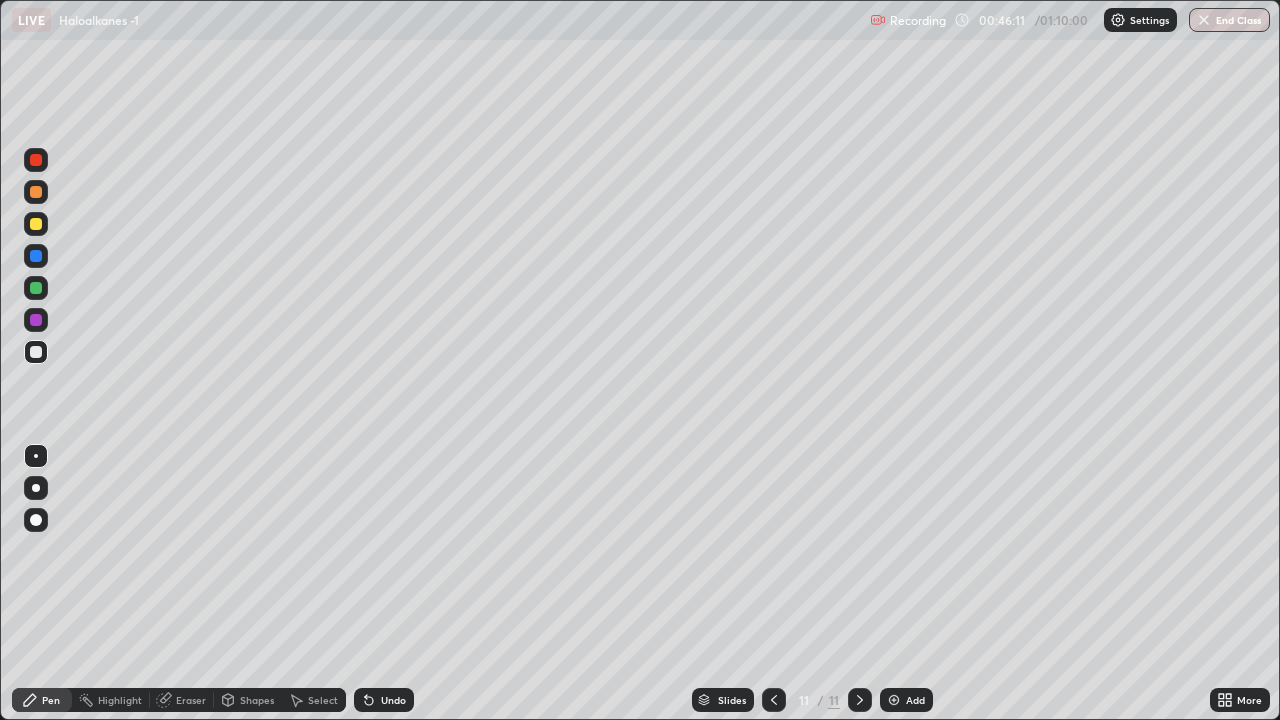 click on "Undo" at bounding box center [393, 700] 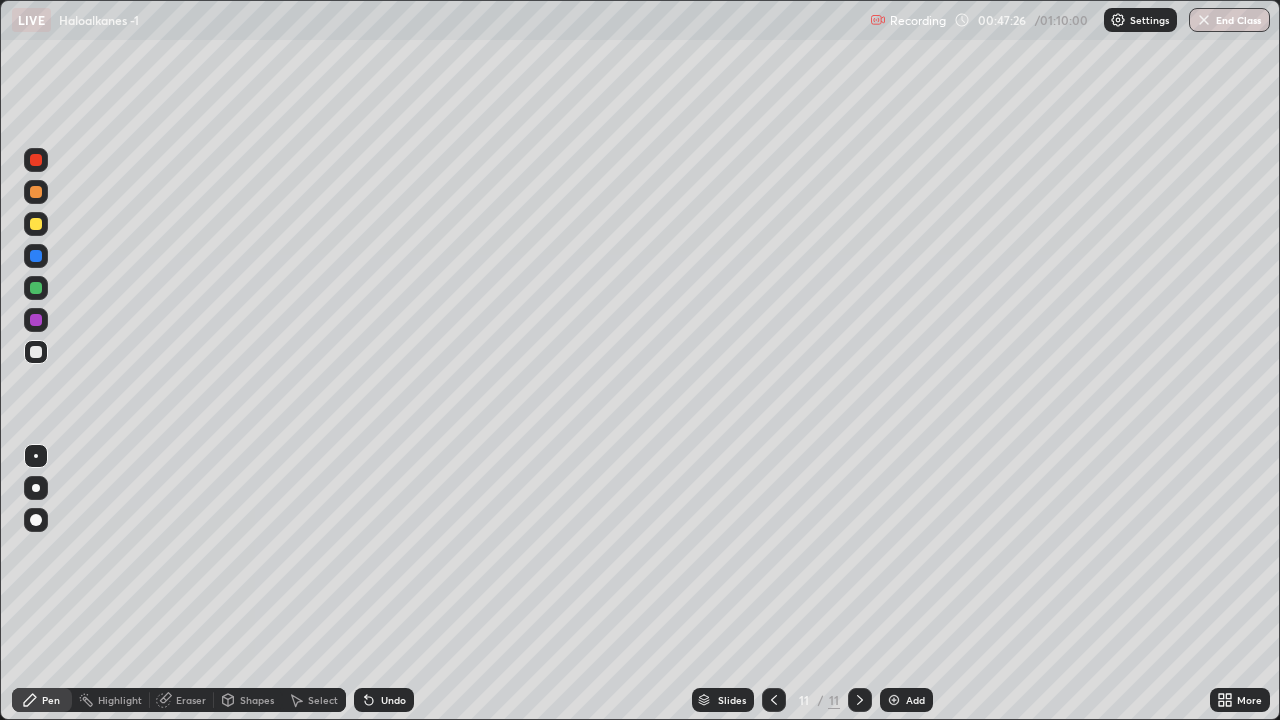 click at bounding box center [36, 320] 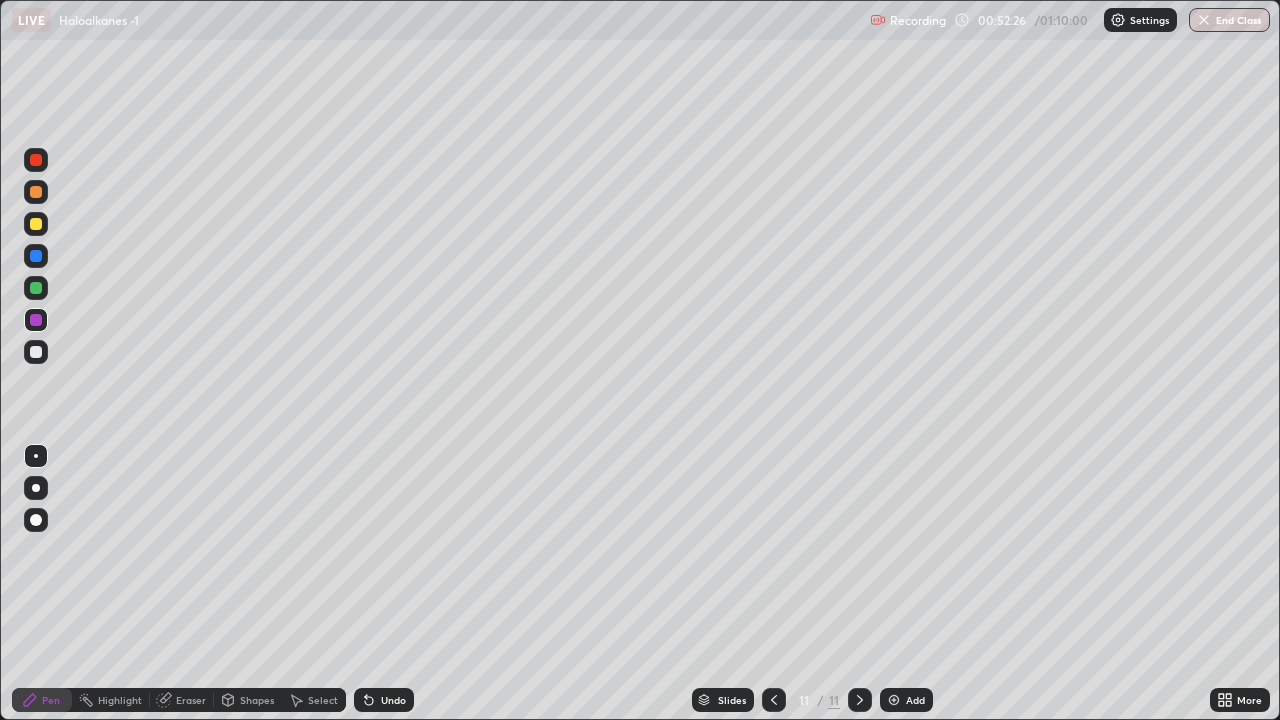 click at bounding box center (894, 700) 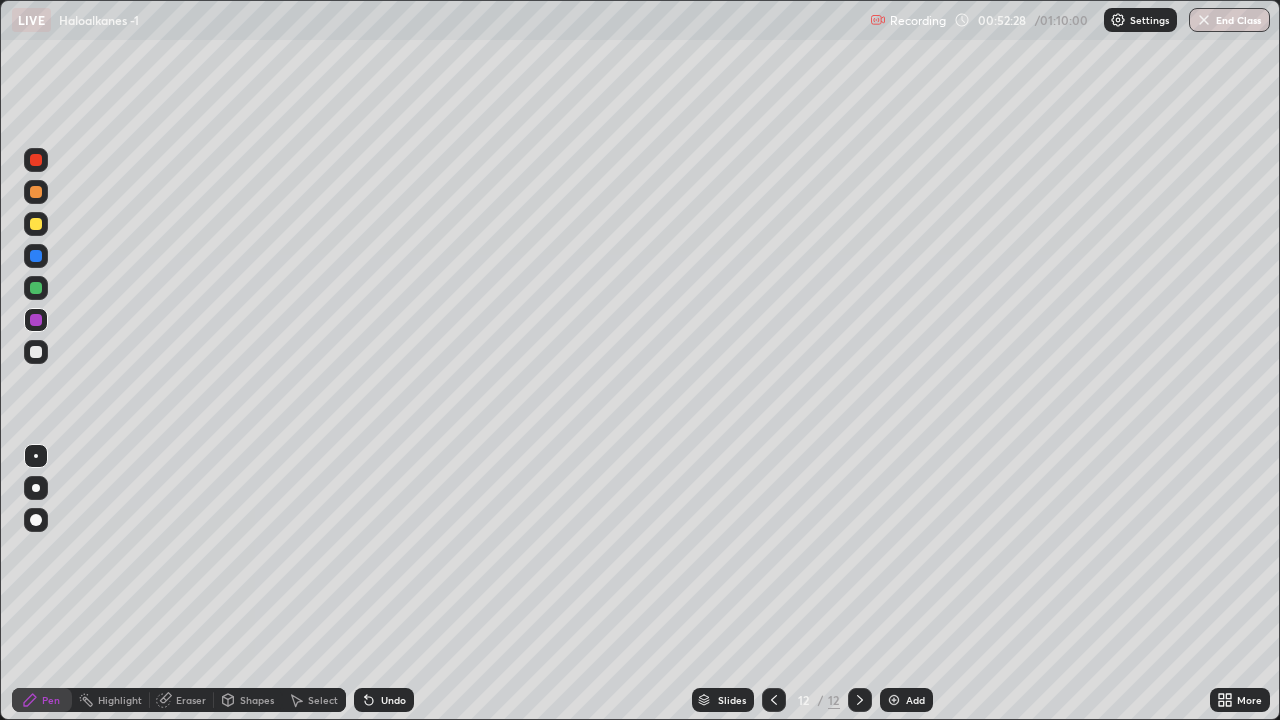 click at bounding box center (36, 352) 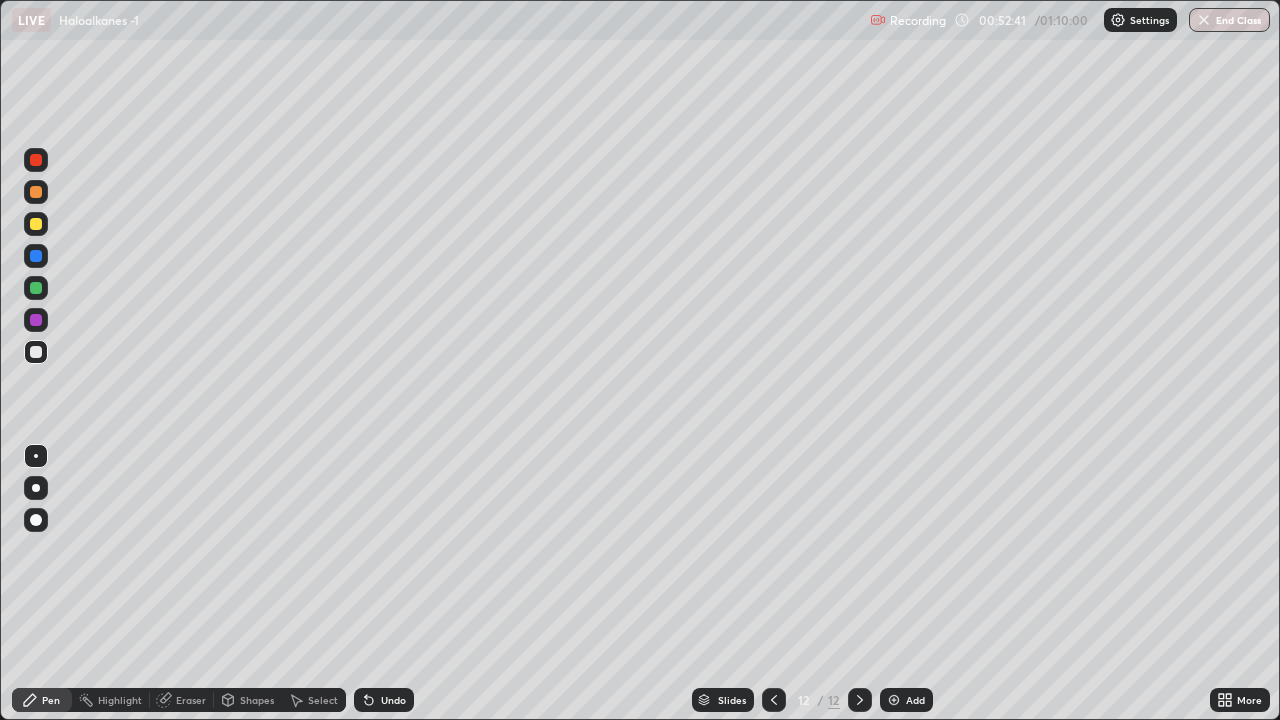 click at bounding box center (36, 320) 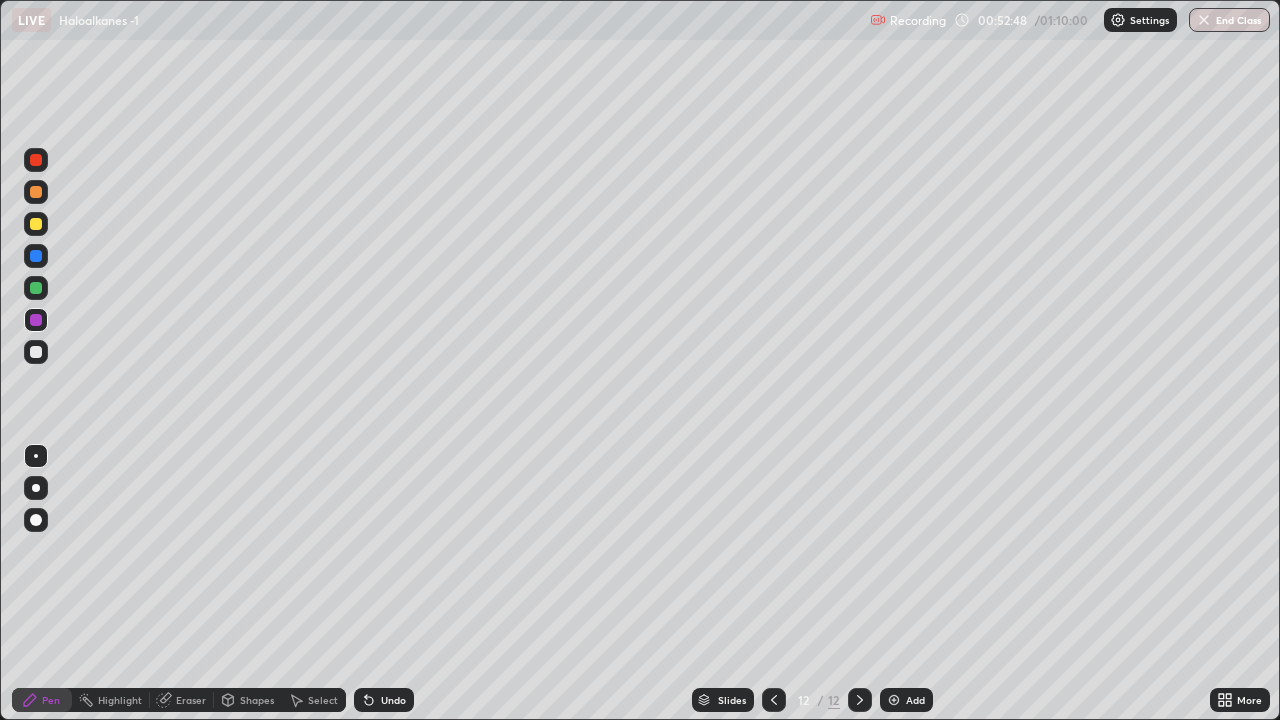 click at bounding box center (36, 352) 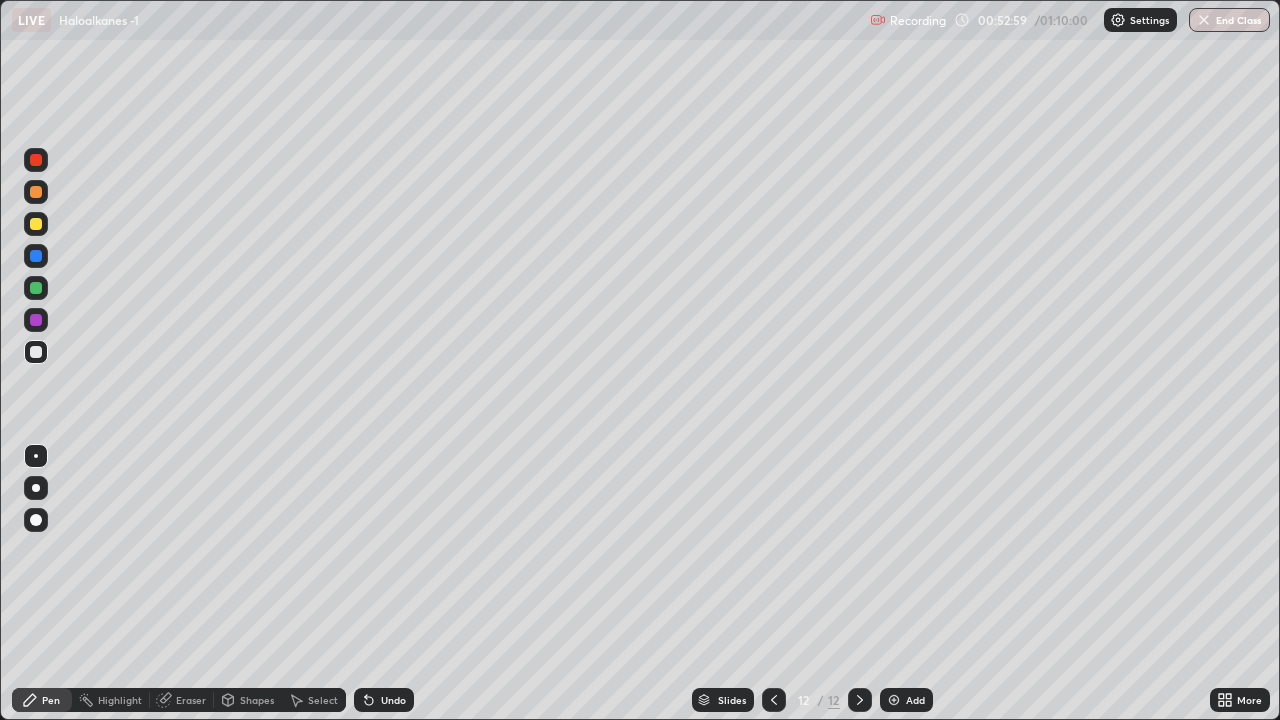 click at bounding box center (36, 320) 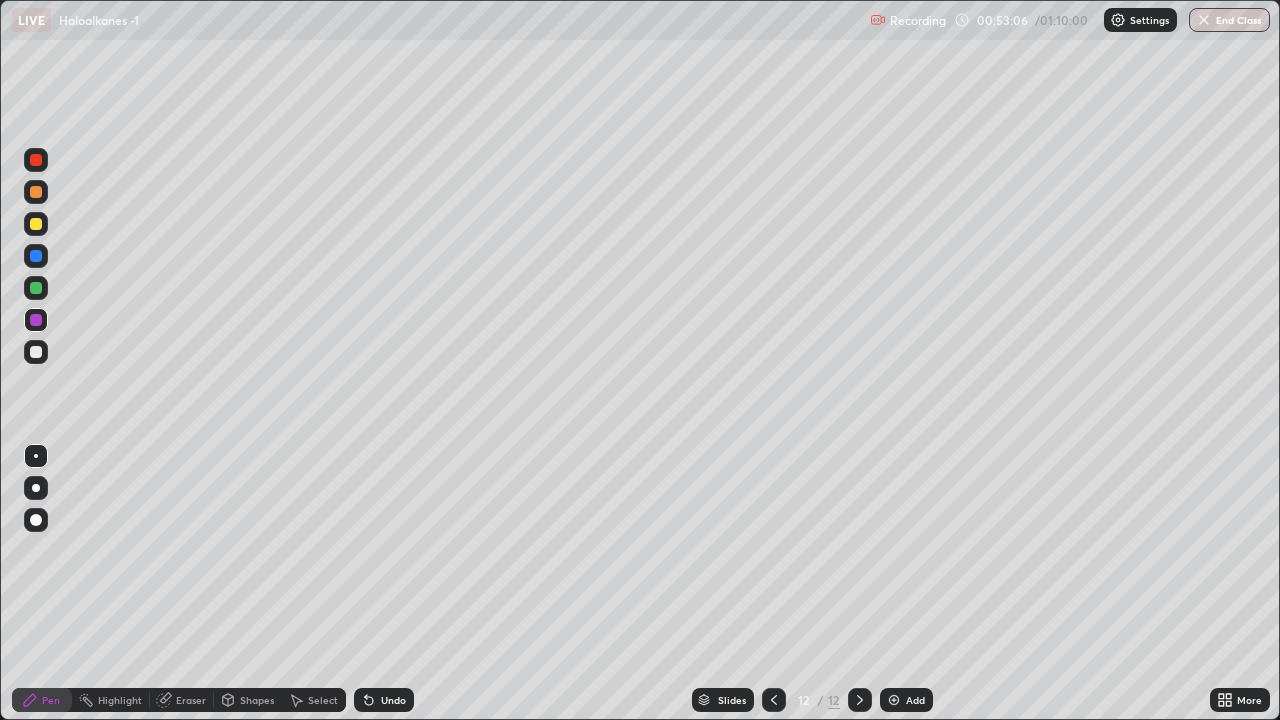 click at bounding box center [36, 352] 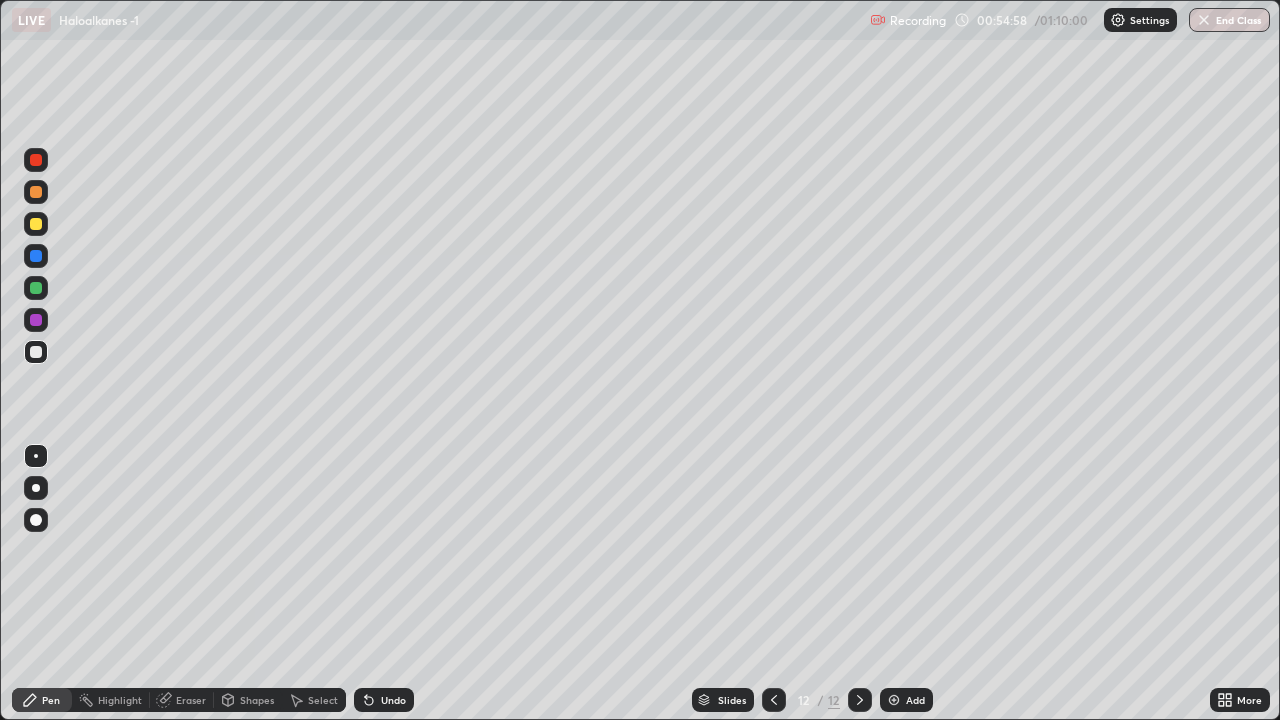 click at bounding box center [36, 320] 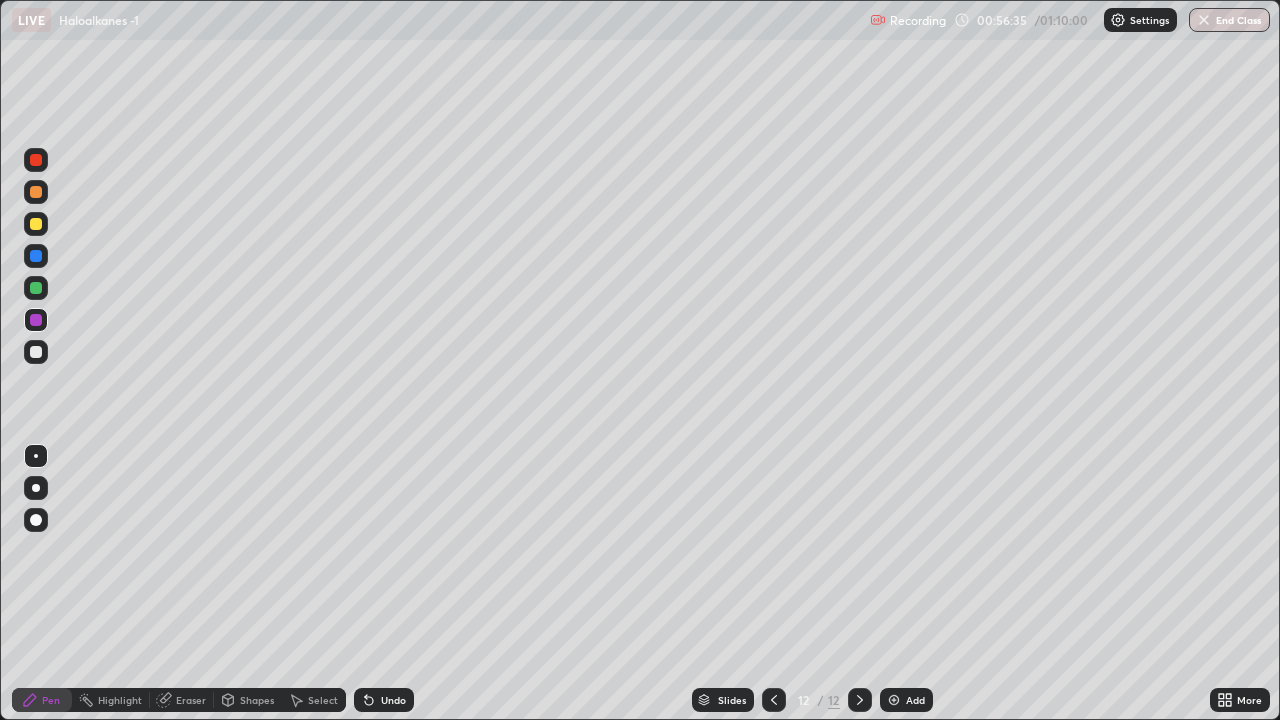 click at bounding box center (894, 700) 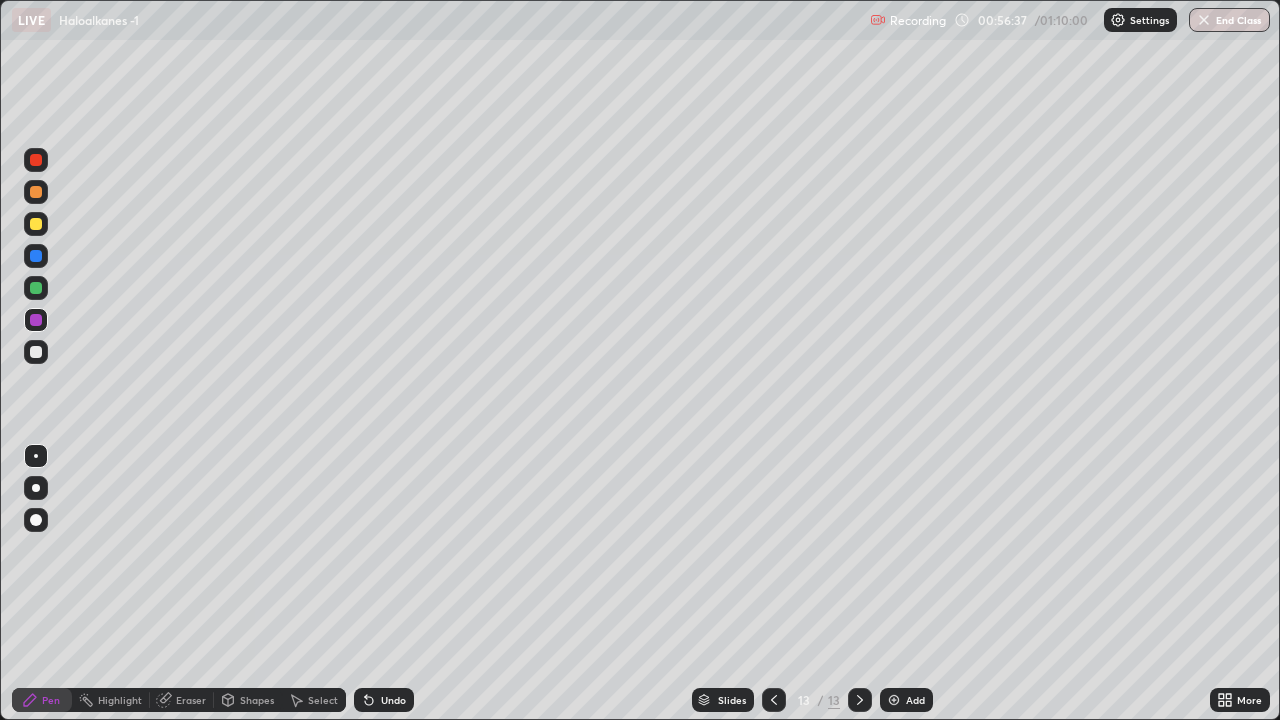 click at bounding box center (36, 352) 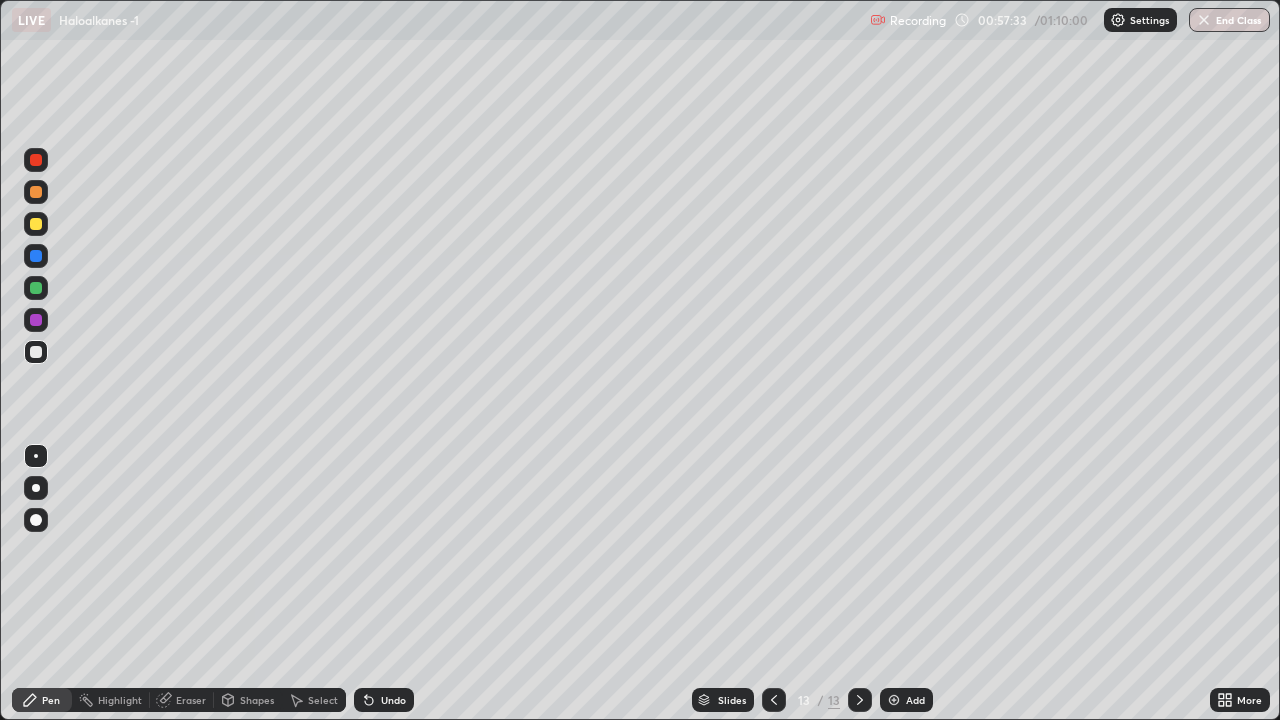 click at bounding box center [36, 320] 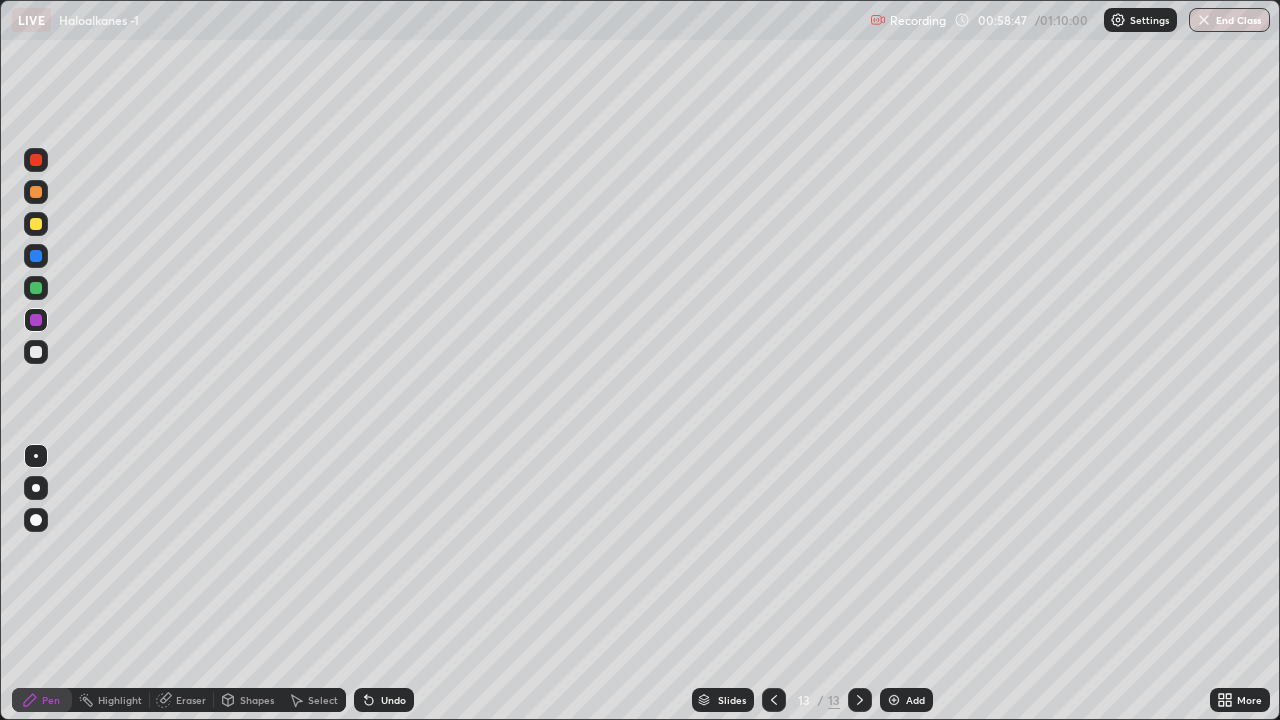 click on "Add" at bounding box center (915, 700) 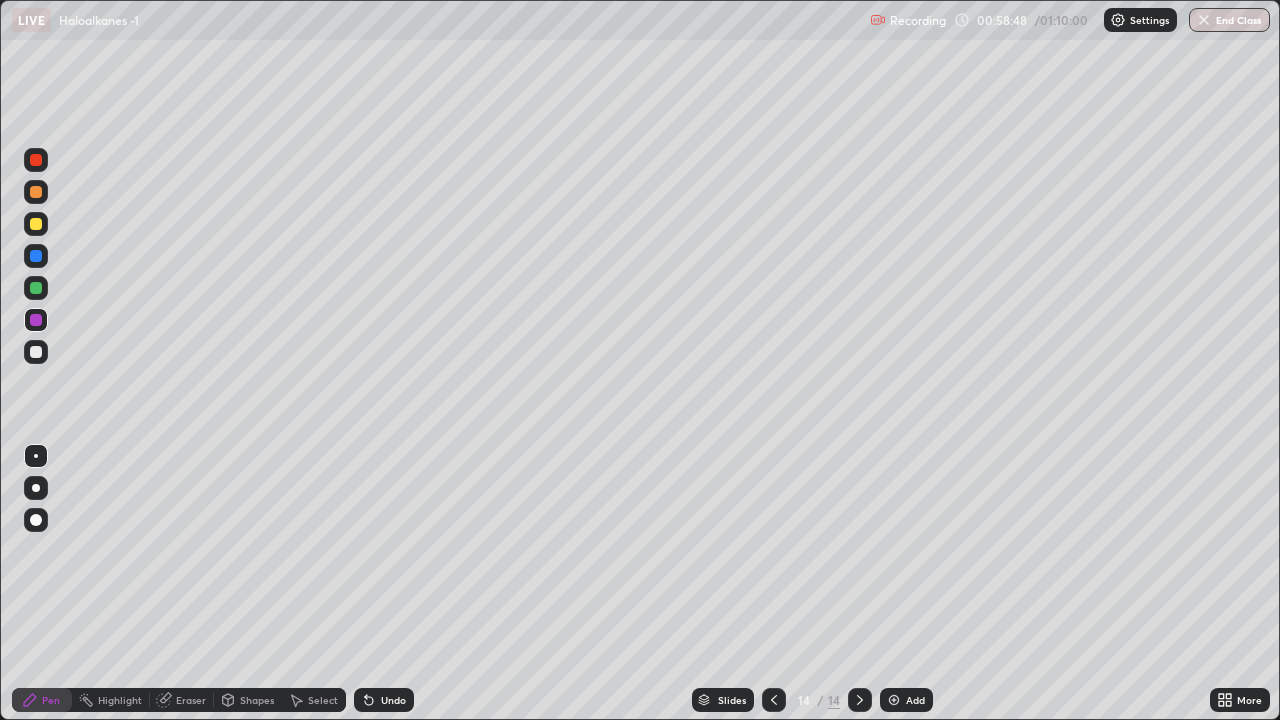click at bounding box center [36, 224] 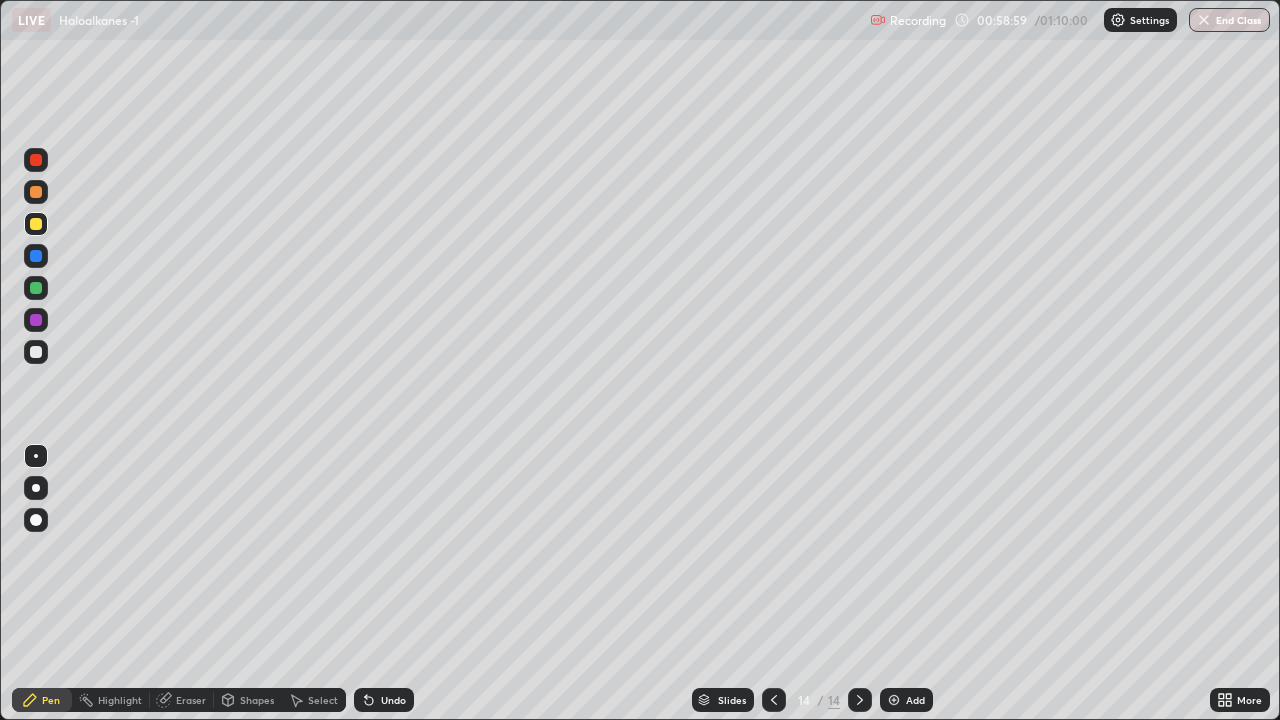 click at bounding box center [36, 352] 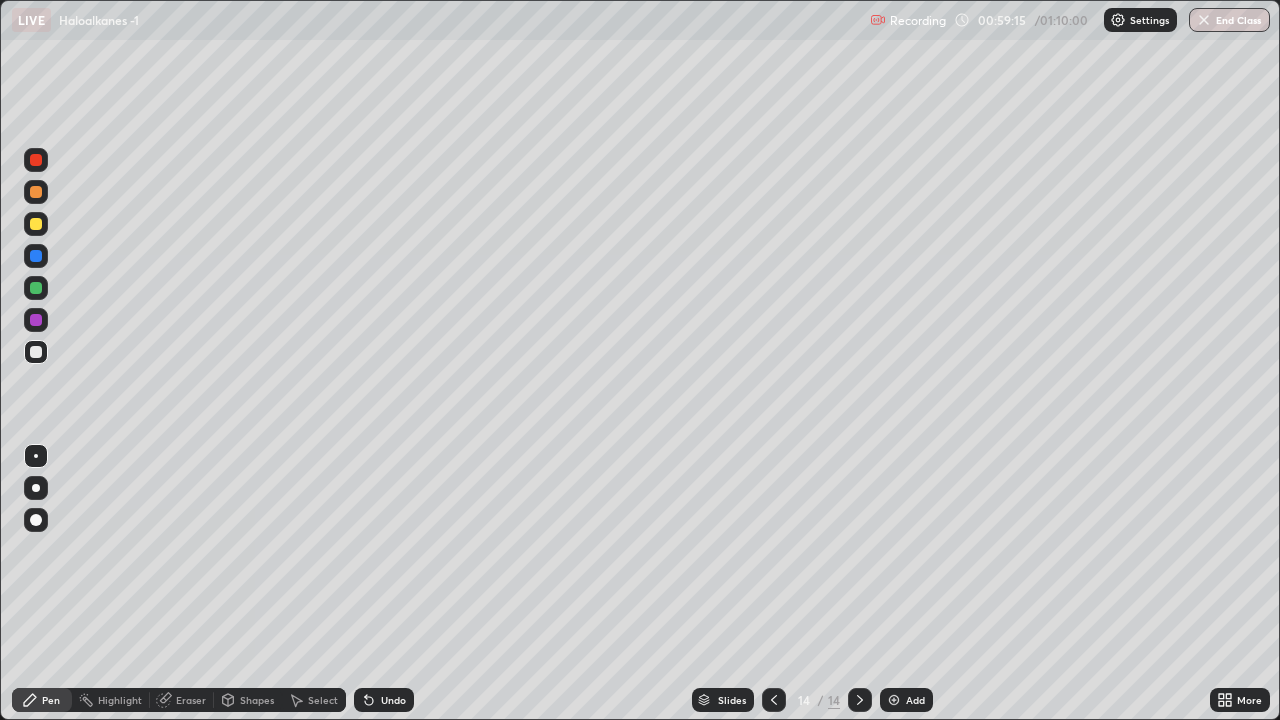 click at bounding box center [36, 320] 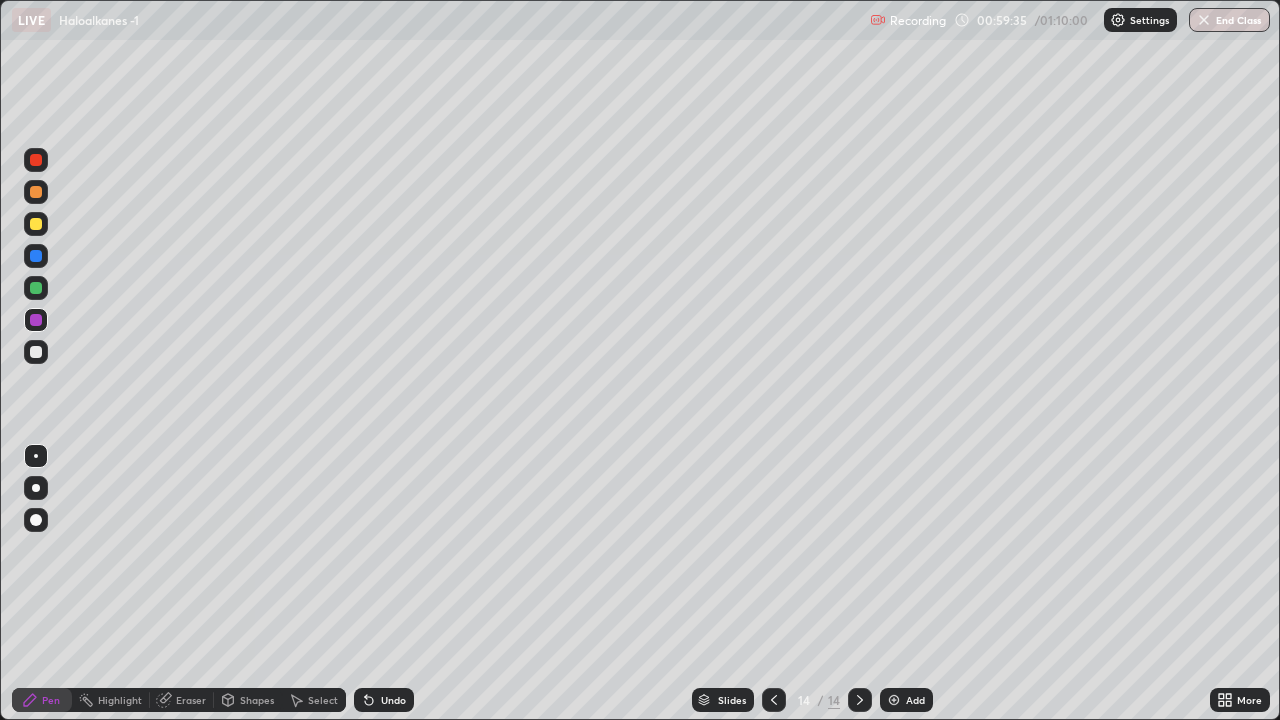 click at bounding box center (36, 352) 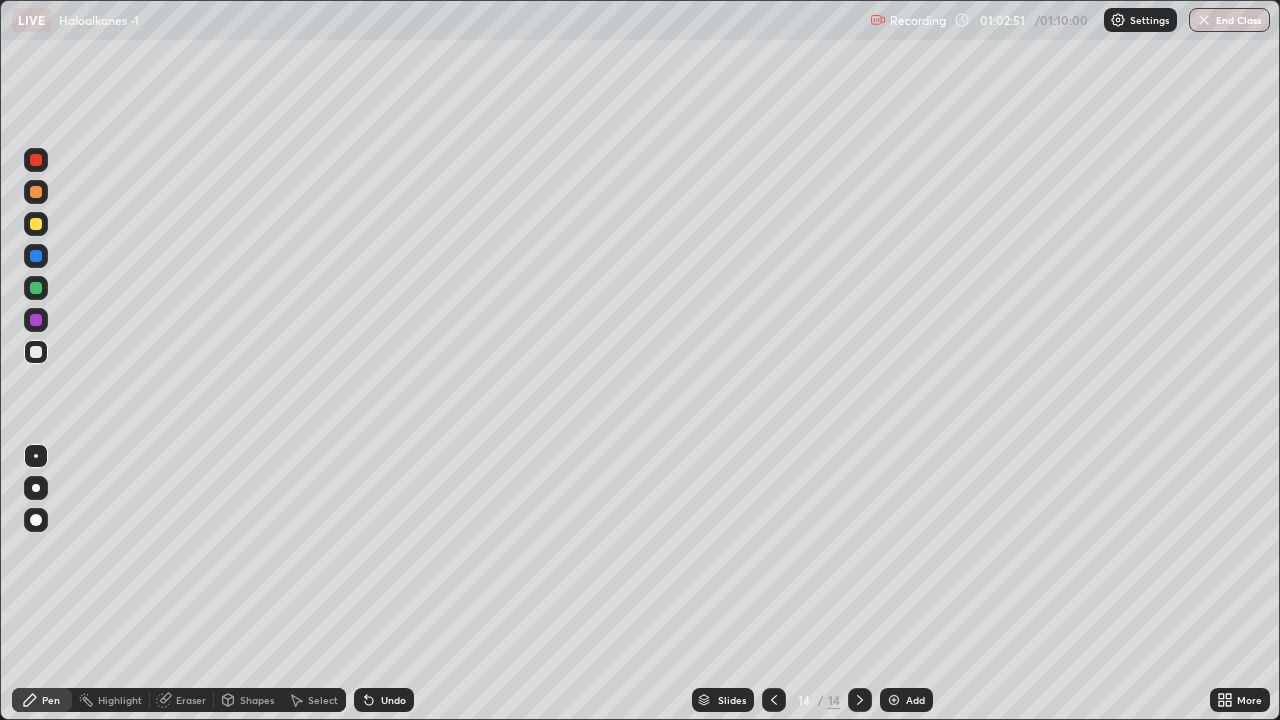 click at bounding box center [36, 320] 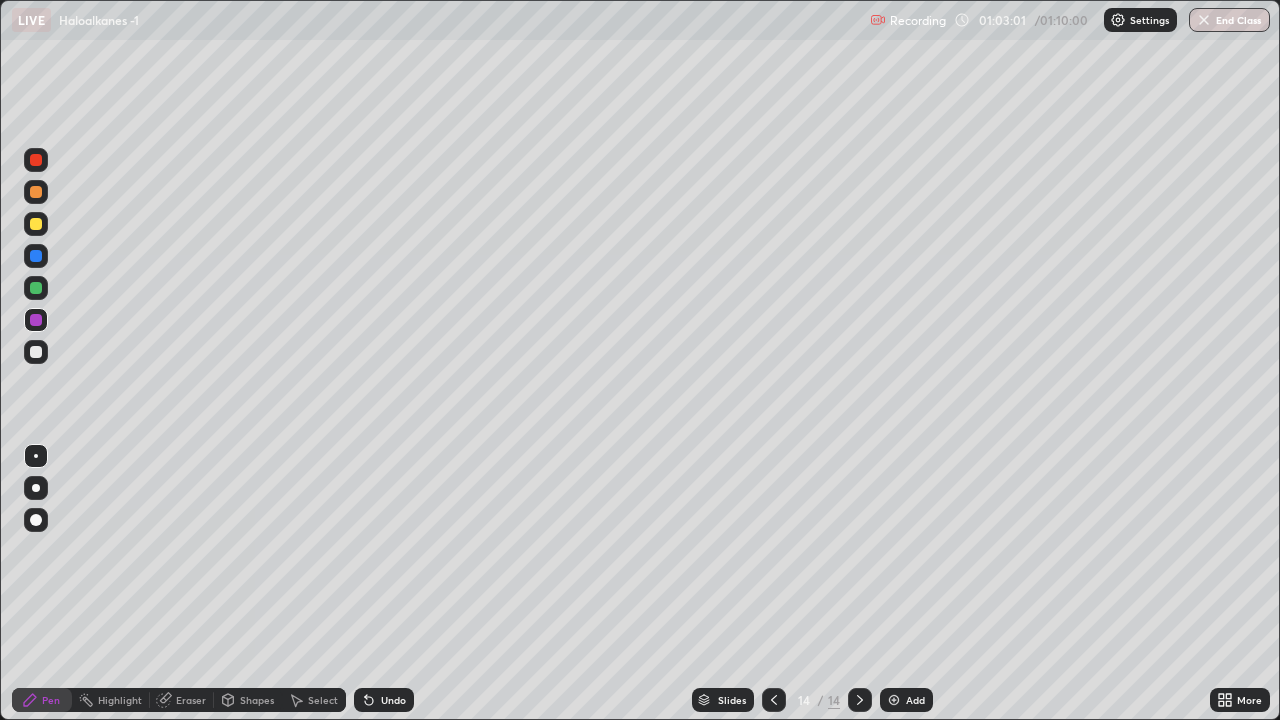 click at bounding box center (36, 352) 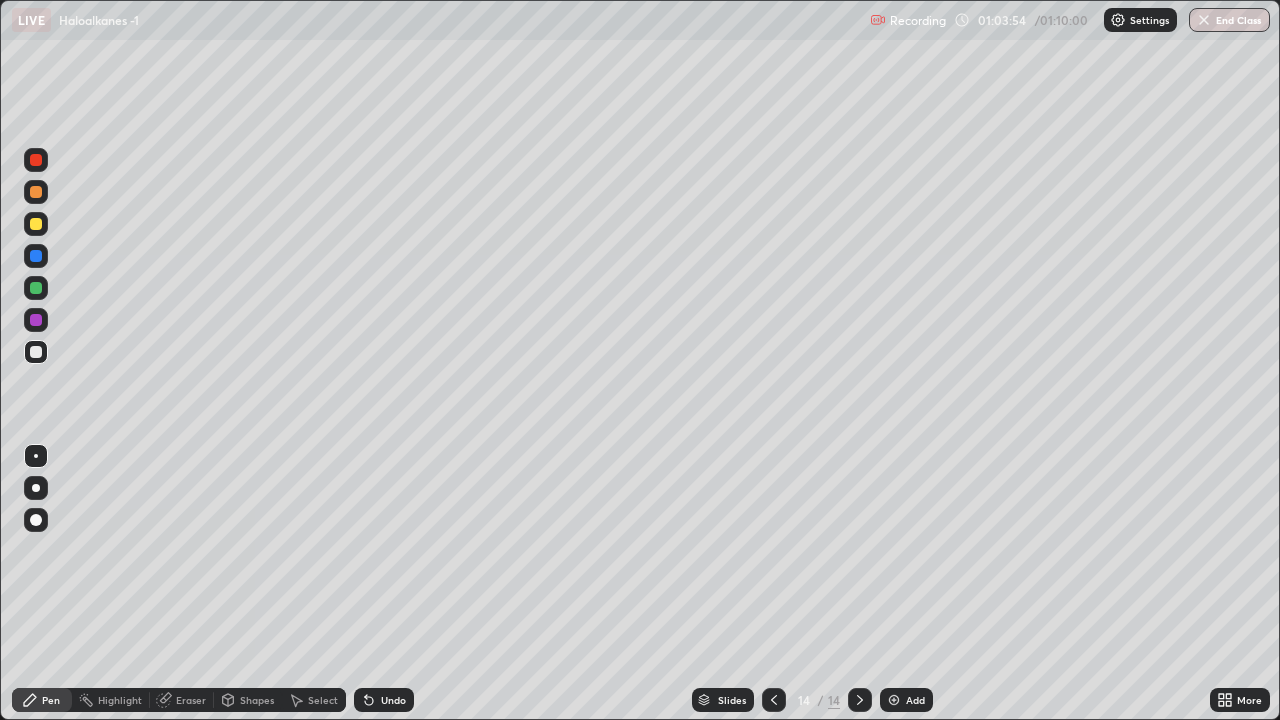 click at bounding box center (36, 288) 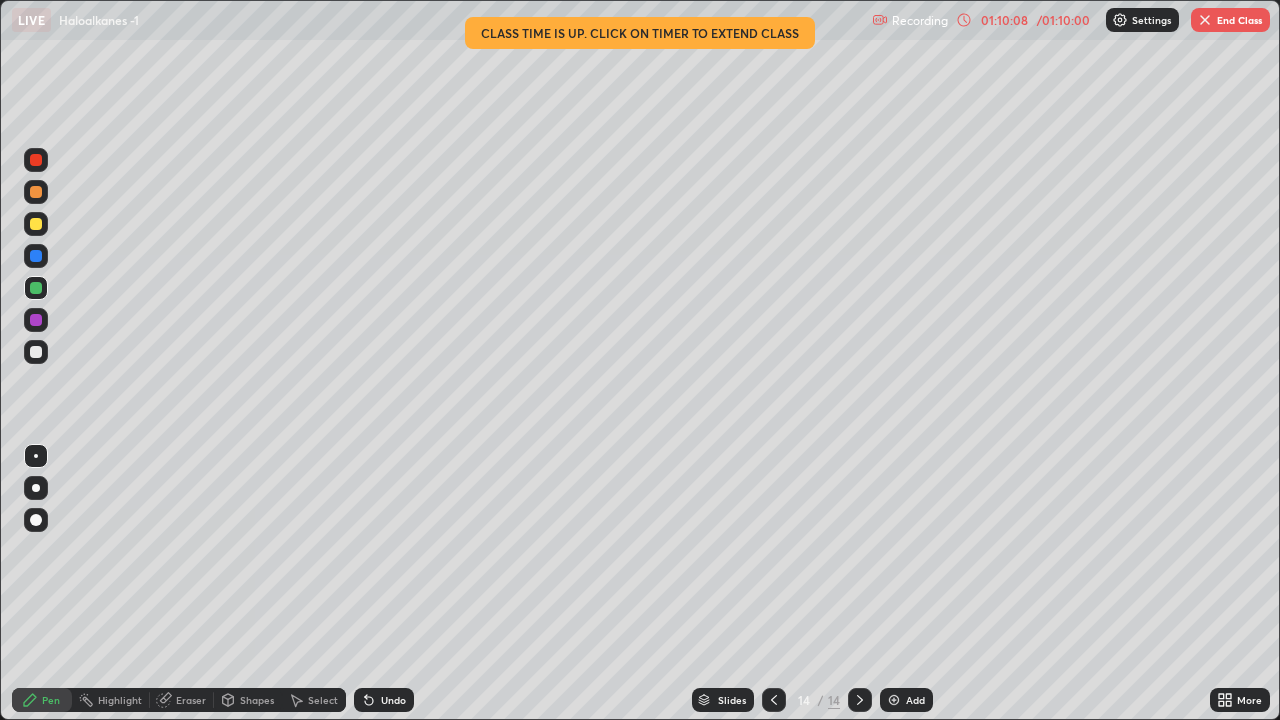 click on "End Class" at bounding box center [1230, 20] 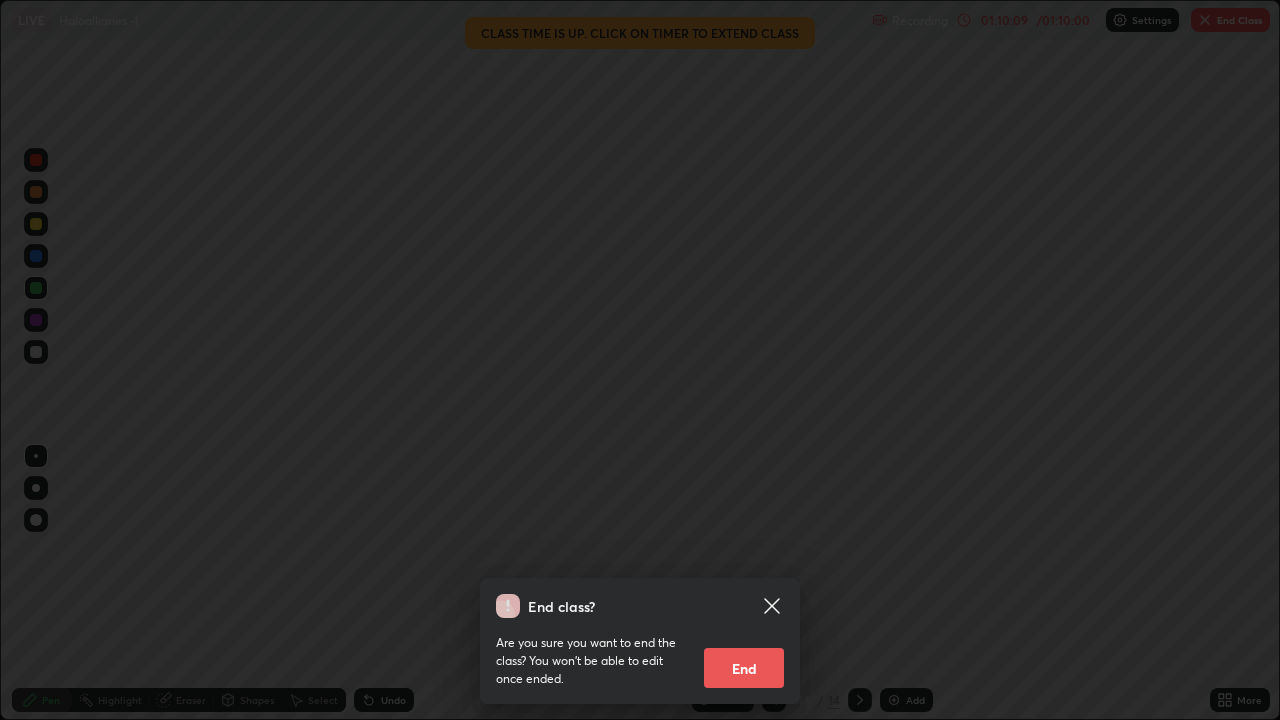 click on "End" at bounding box center [744, 668] 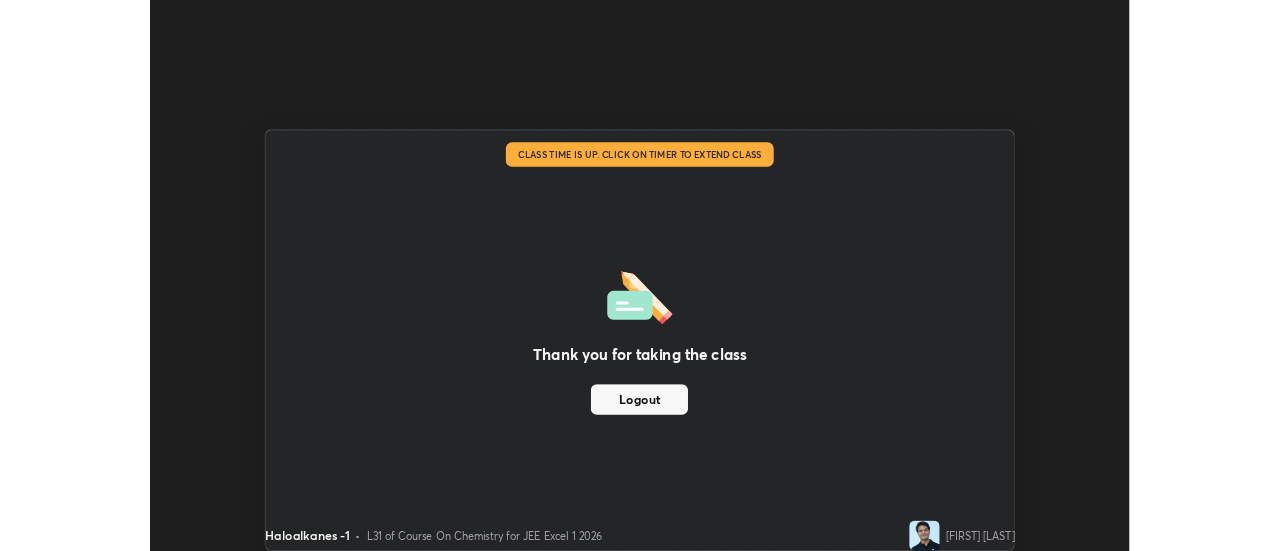 scroll, scrollTop: 551, scrollLeft: 1280, axis: both 